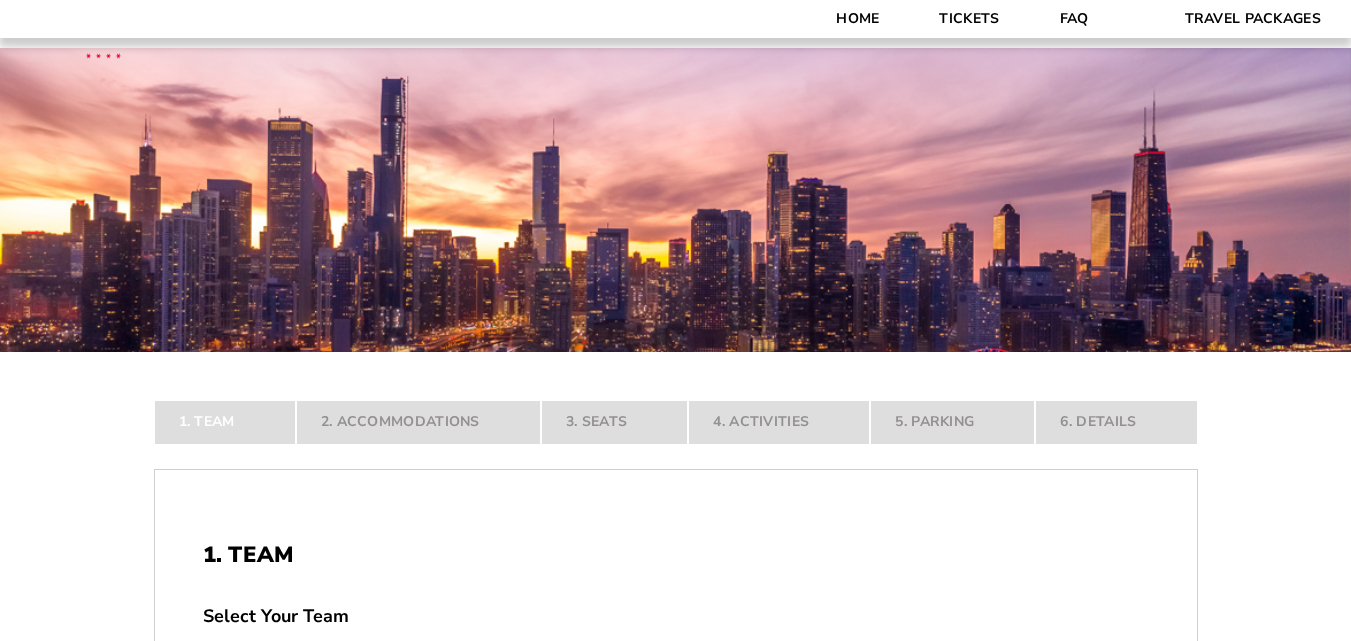 scroll, scrollTop: 210, scrollLeft: 0, axis: vertical 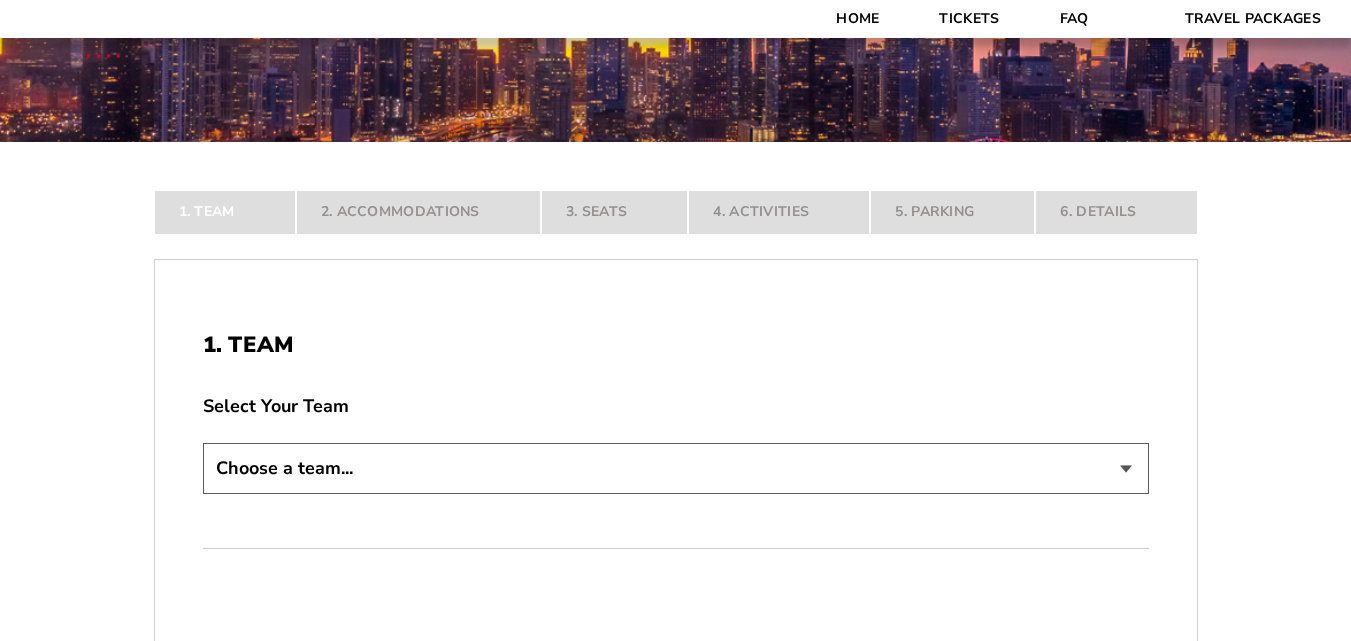 click on "Choose a team...
Arkansas Razorbacks
Duke Blue Devils" at bounding box center [676, 468] 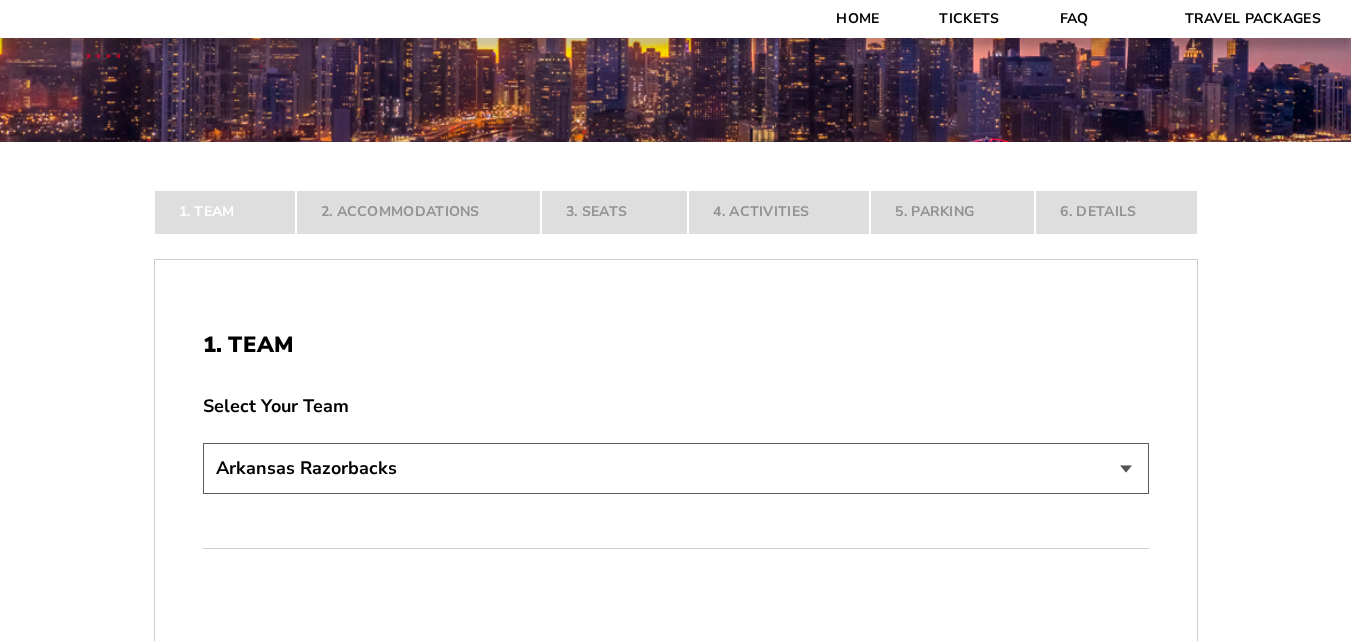 click on "Choose a team...
Arkansas Razorbacks
Duke Blue Devils" at bounding box center [676, 468] 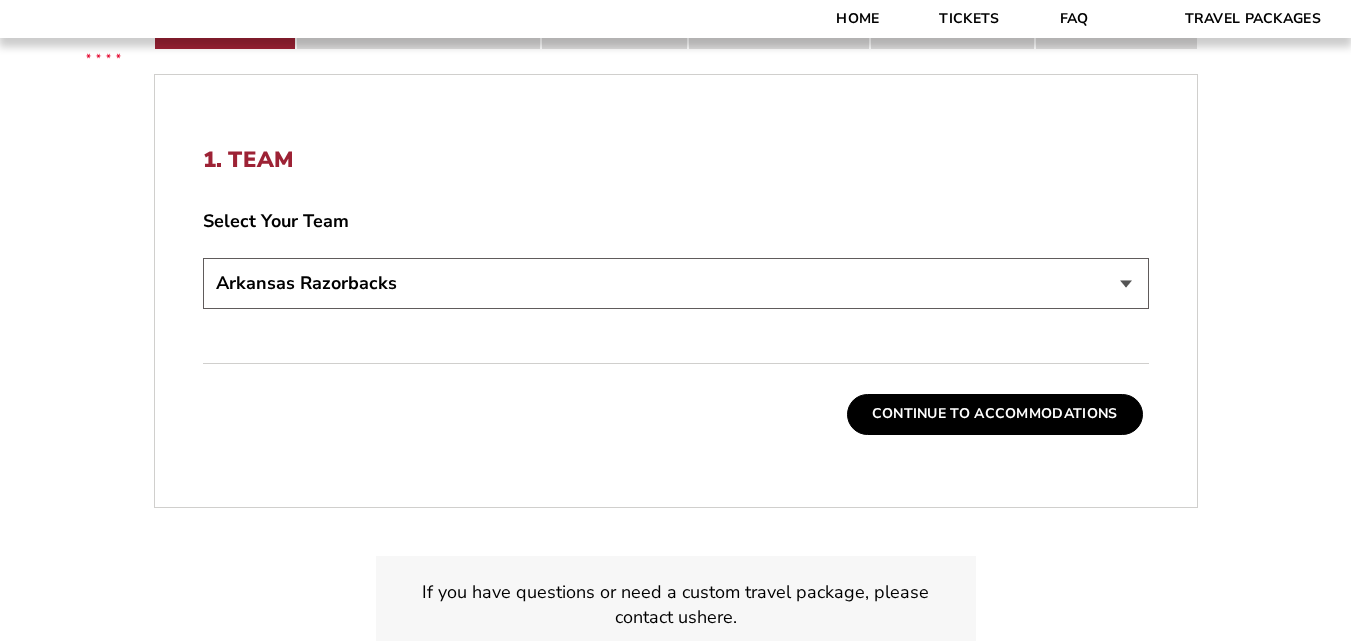 scroll, scrollTop: 651, scrollLeft: 0, axis: vertical 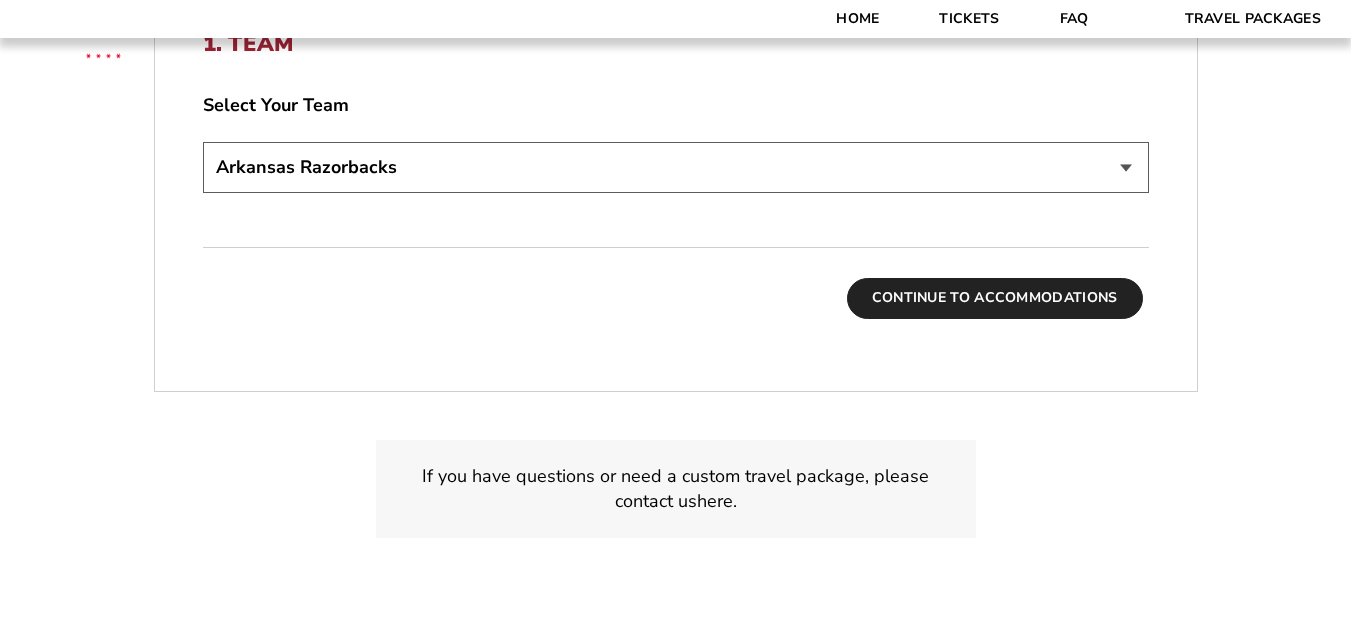 click on "Continue To Accommodations" at bounding box center [995, 298] 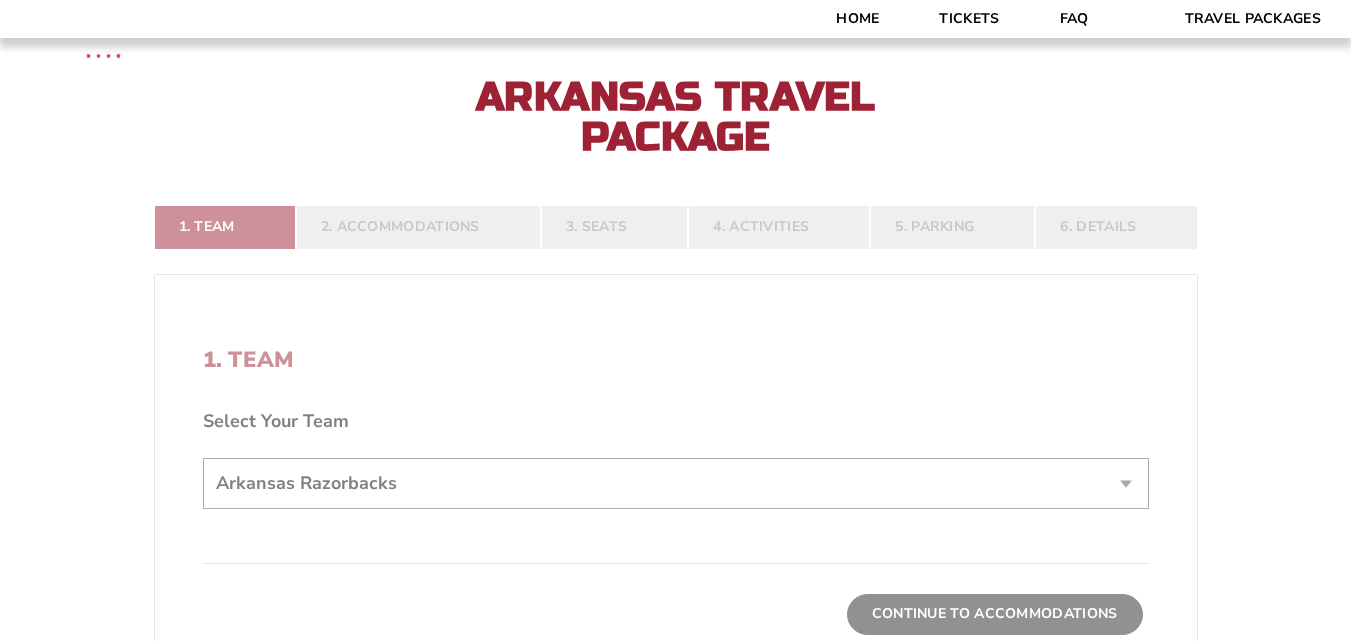 scroll, scrollTop: 302, scrollLeft: 0, axis: vertical 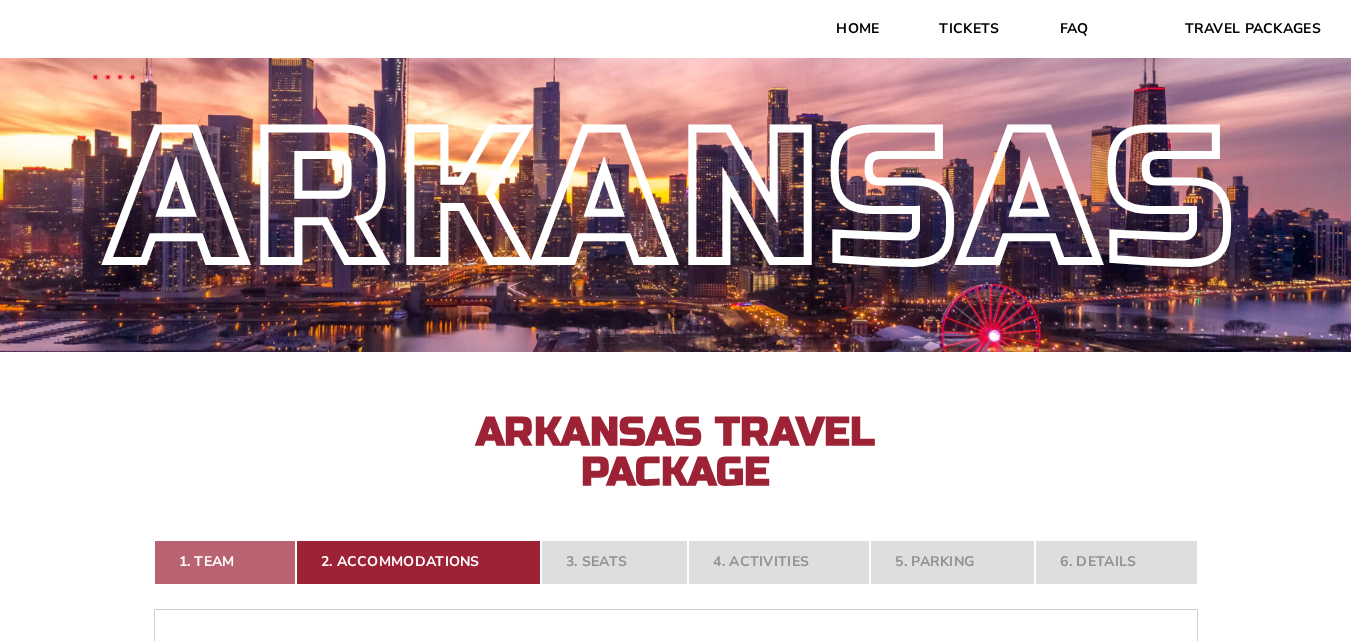 click on "1. Team" at bounding box center [225, 562] 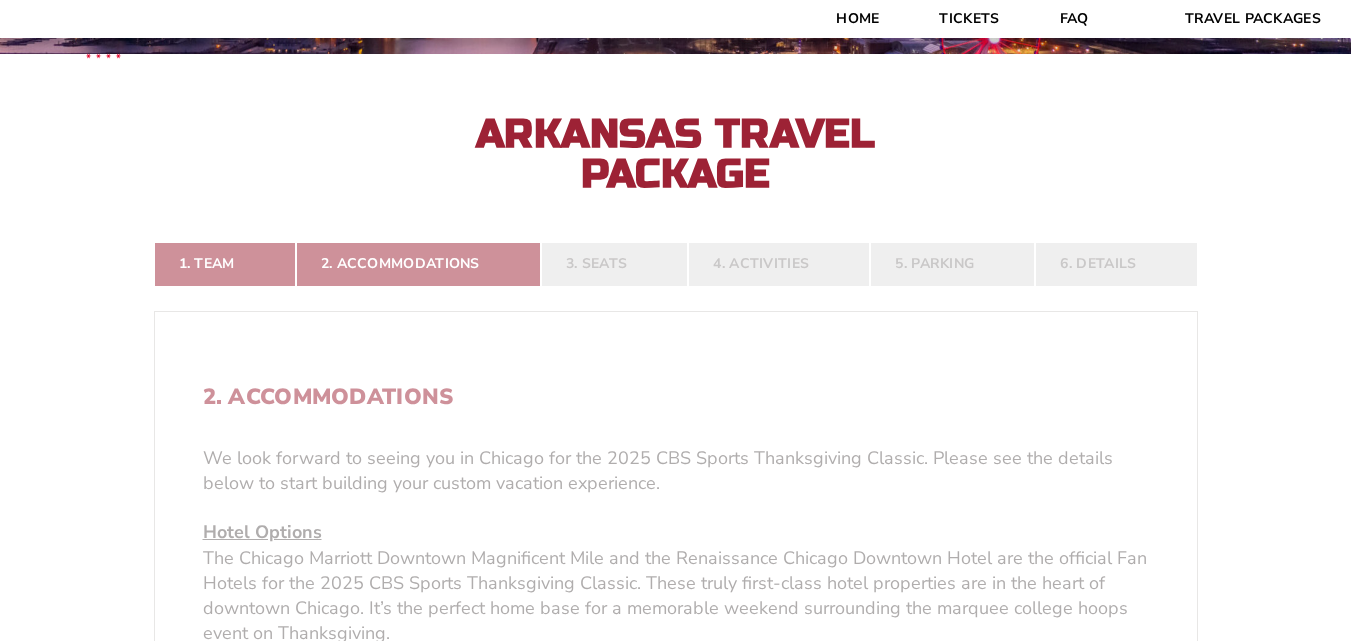 scroll, scrollTop: 302, scrollLeft: 0, axis: vertical 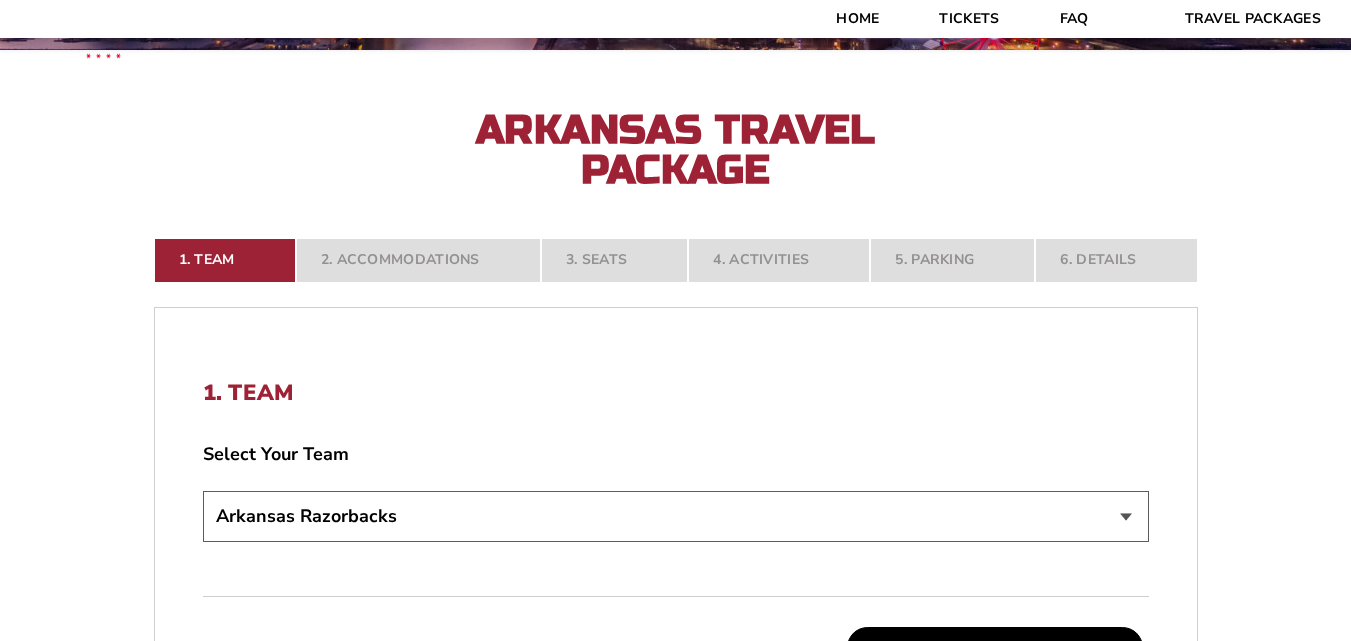 click on "Choose a team...
Arkansas Razorbacks
Duke Blue Devils" at bounding box center (676, 516) 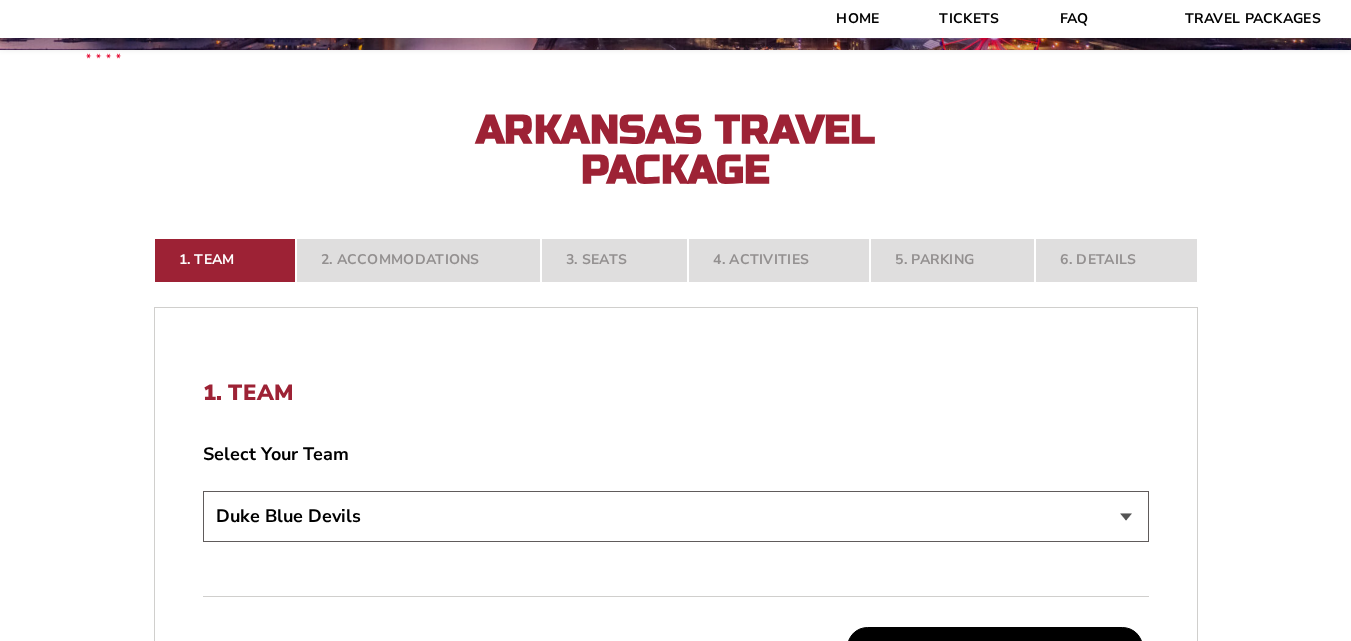 click on "Choose a team...
Arkansas Razorbacks
Duke Blue Devils" at bounding box center (676, 516) 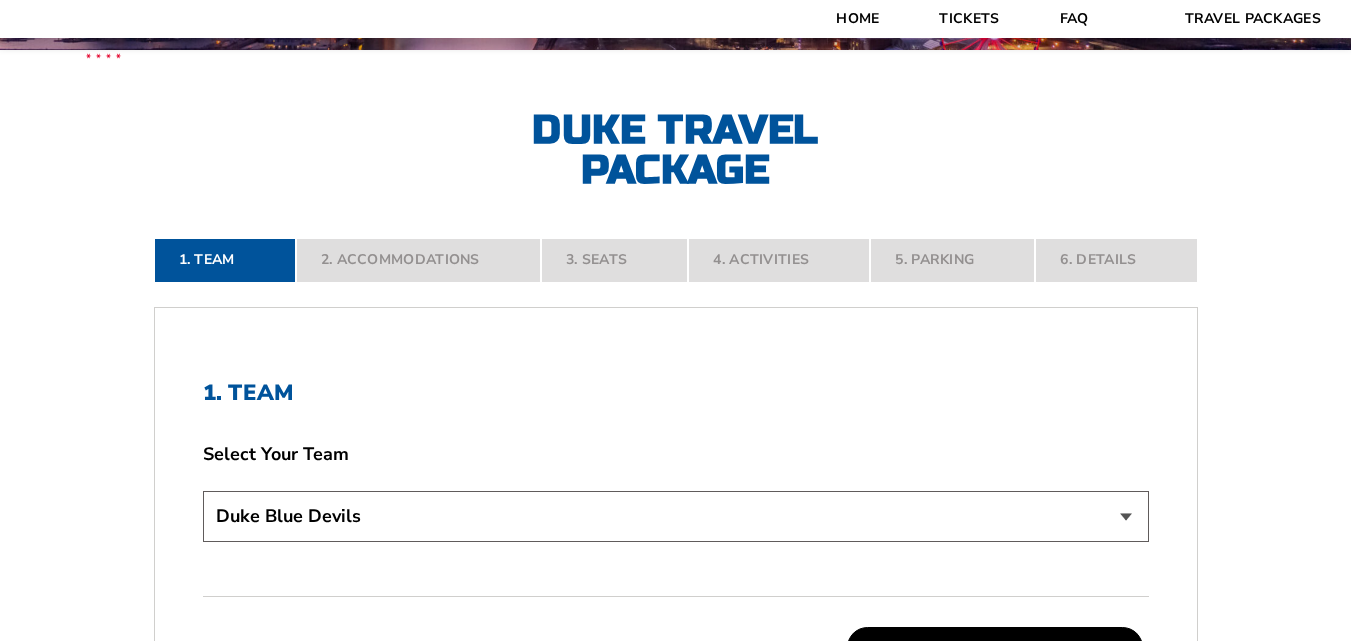 scroll, scrollTop: 471, scrollLeft: 0, axis: vertical 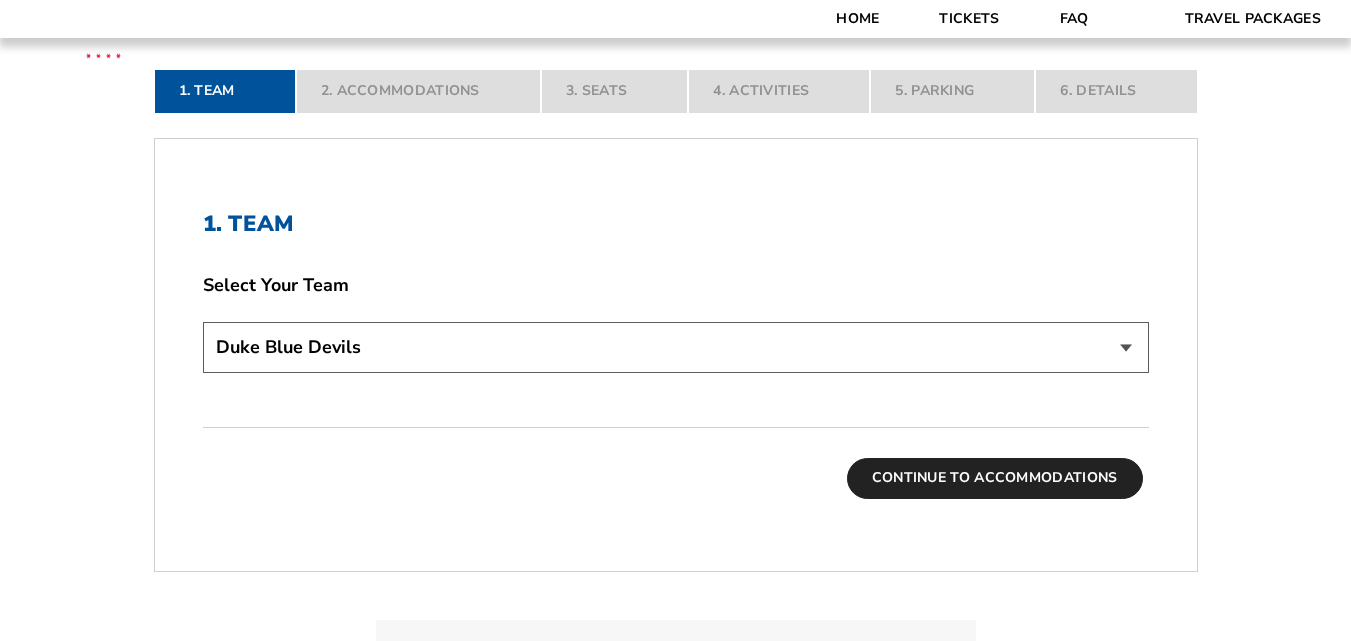 click on "Continue To Accommodations" at bounding box center [995, 478] 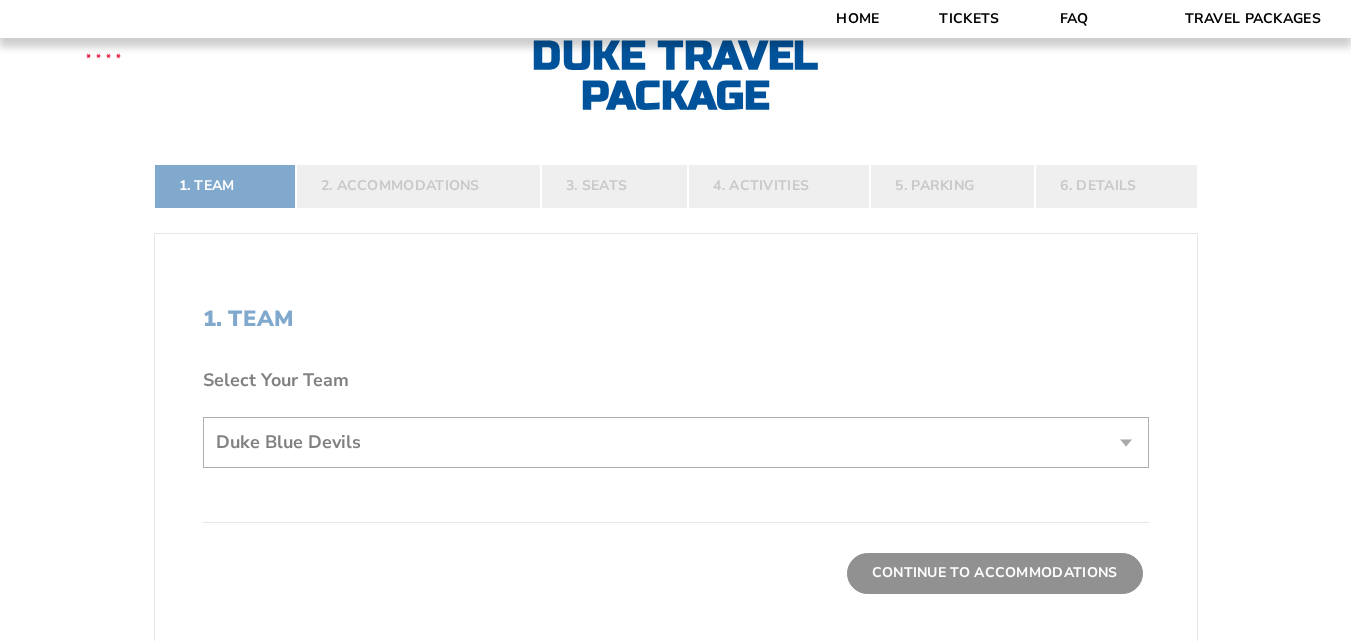 scroll, scrollTop: 302, scrollLeft: 0, axis: vertical 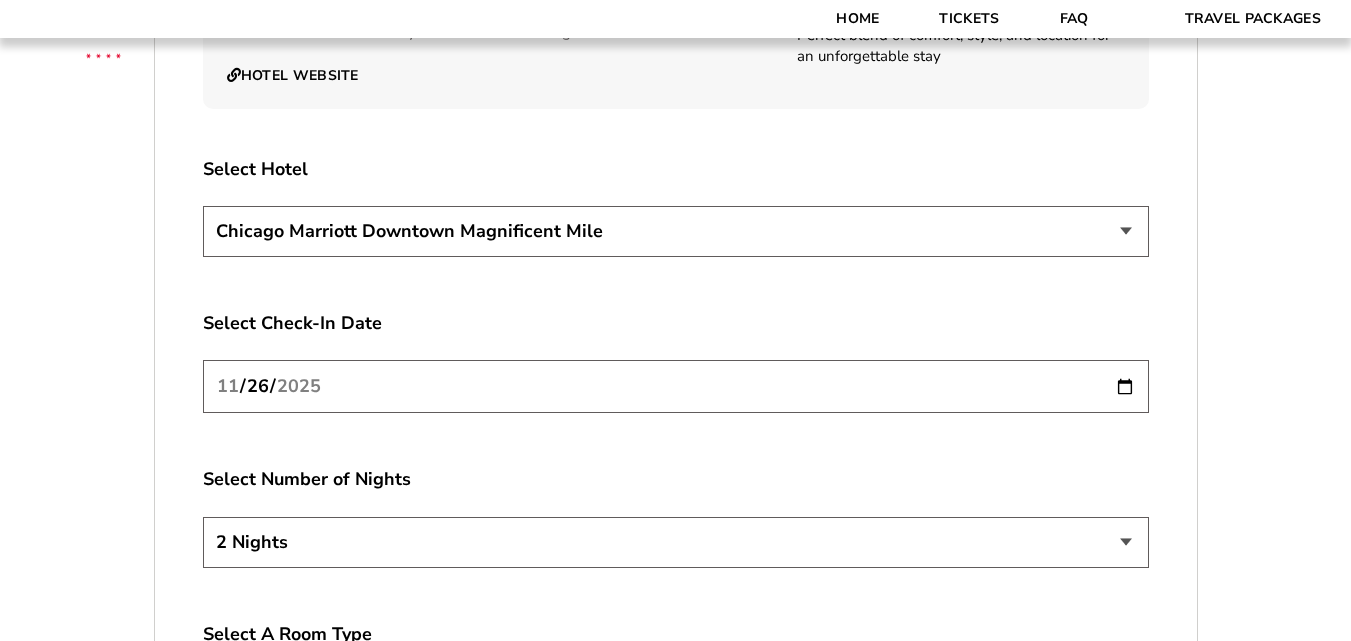 click on "Chicago Marriott Downtown Magnificent Mile Renaissance Chicago Downtown Hotel" at bounding box center (676, 231) 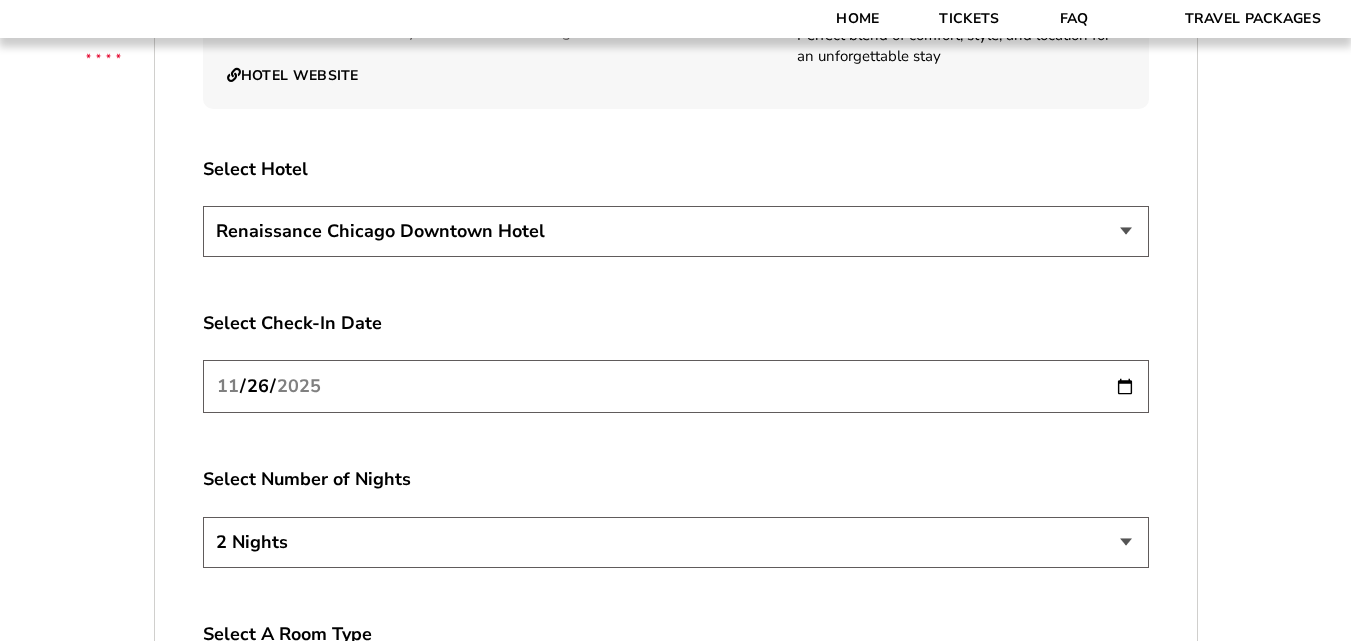click on "Chicago Marriott Downtown Magnificent Mile Renaissance Chicago Downtown Hotel" at bounding box center (676, 231) 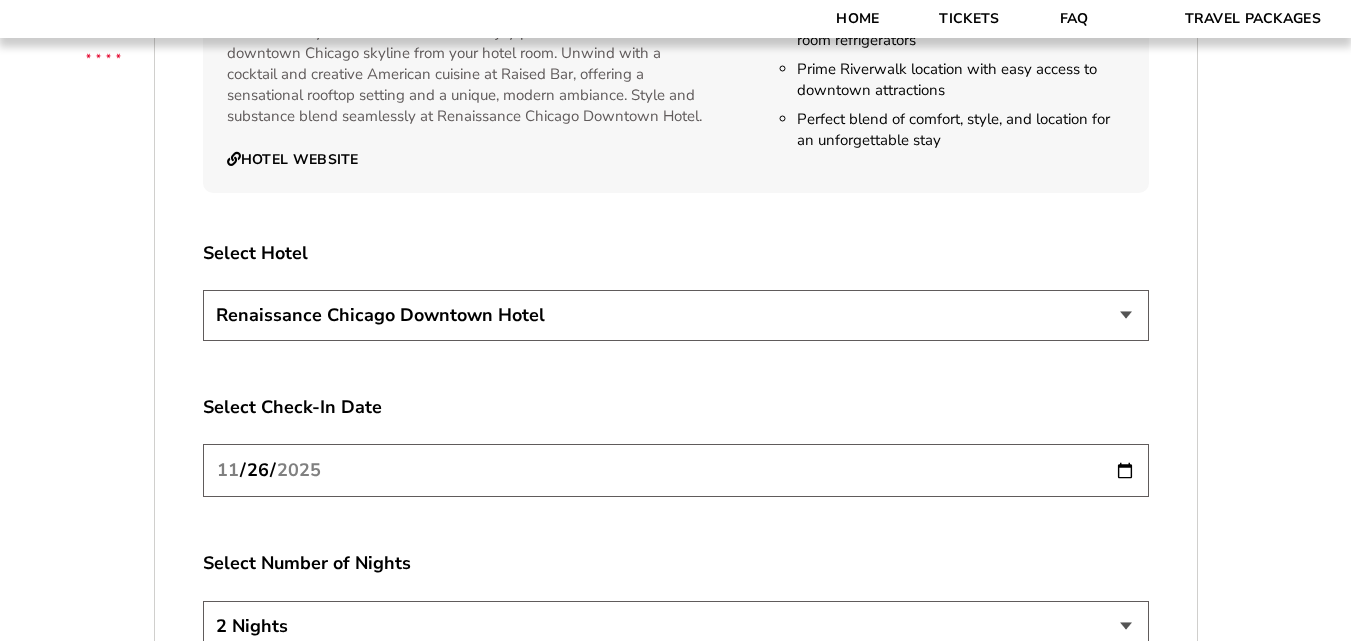 scroll, scrollTop: 3271, scrollLeft: 0, axis: vertical 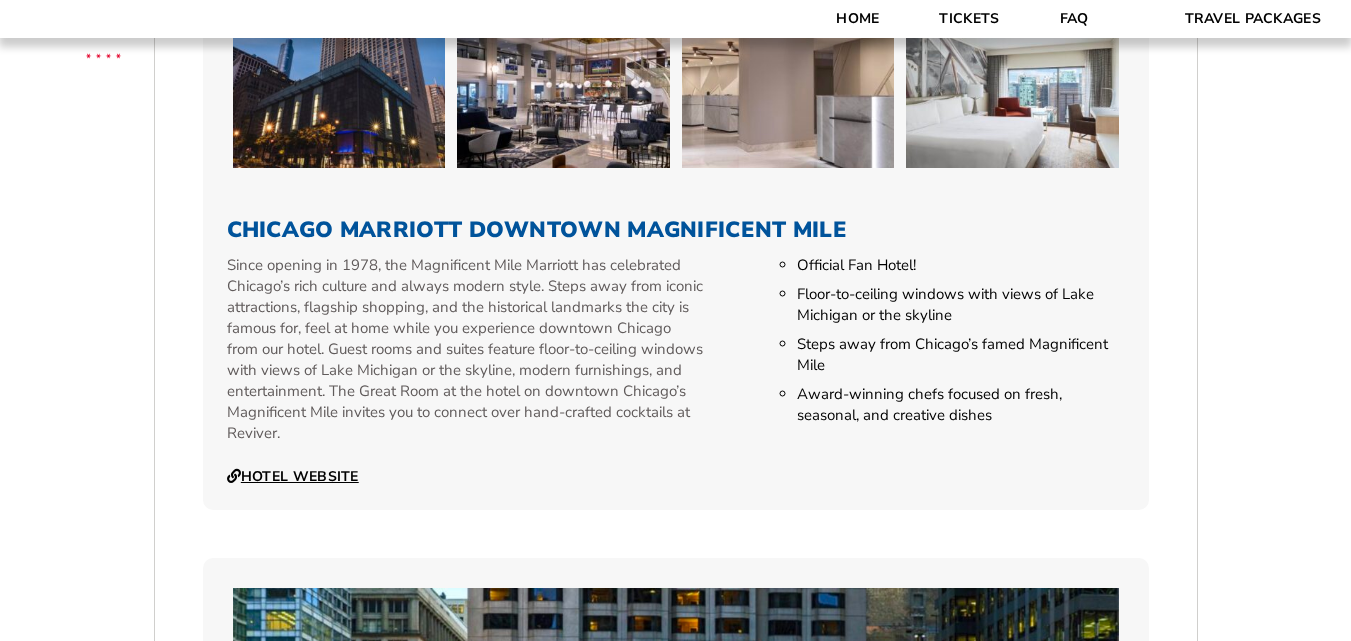click on "Hotel Website" at bounding box center (293, 477) 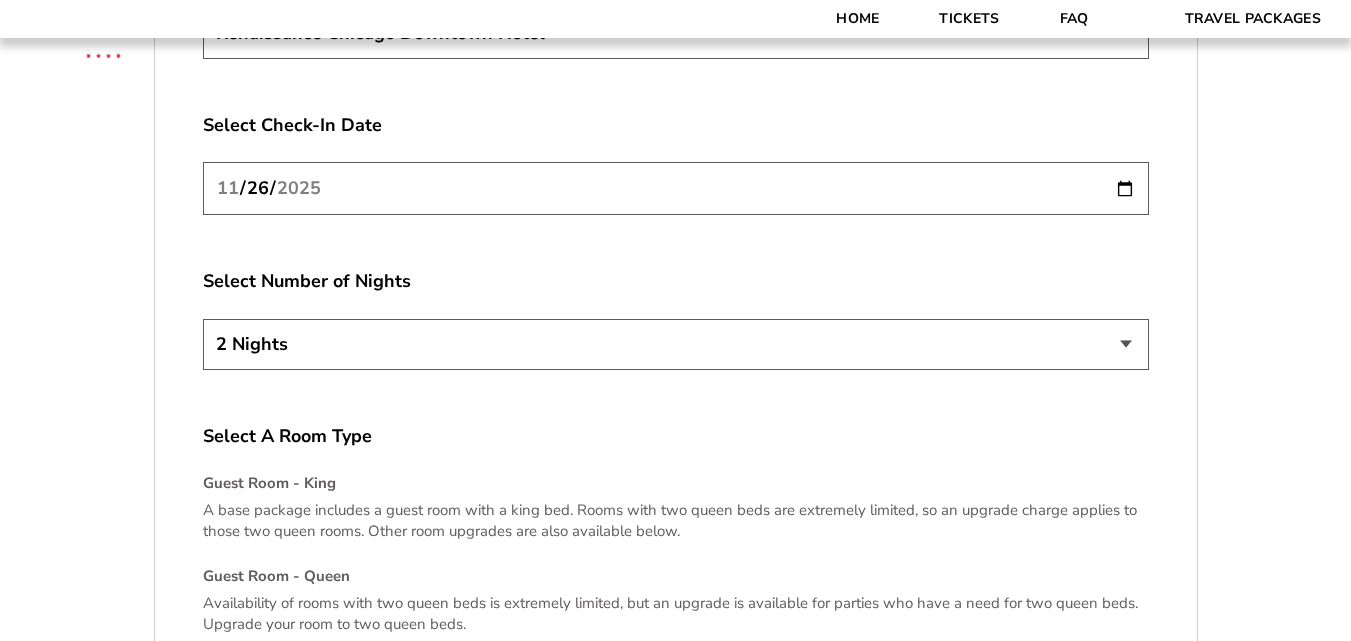 scroll, scrollTop: 3617, scrollLeft: 0, axis: vertical 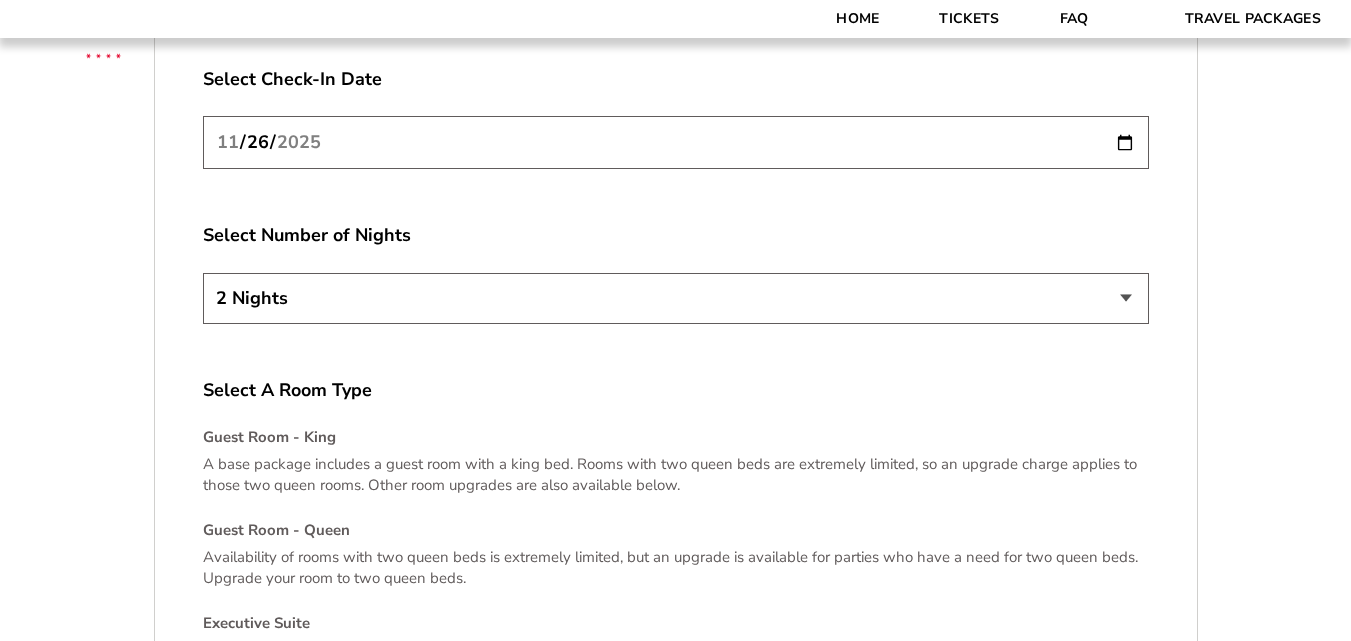 click on "2 Nights
3 Nights
4 Nights" at bounding box center (676, 298) 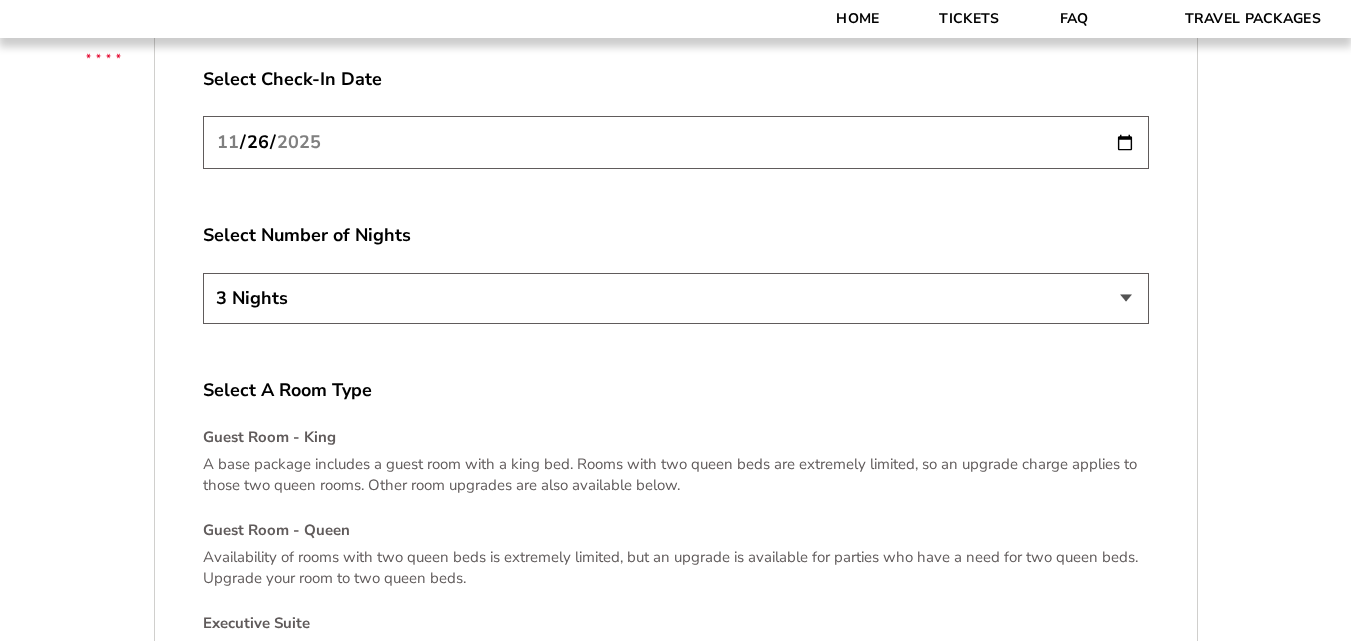 click on "2 Nights
3 Nights
4 Nights" at bounding box center (676, 298) 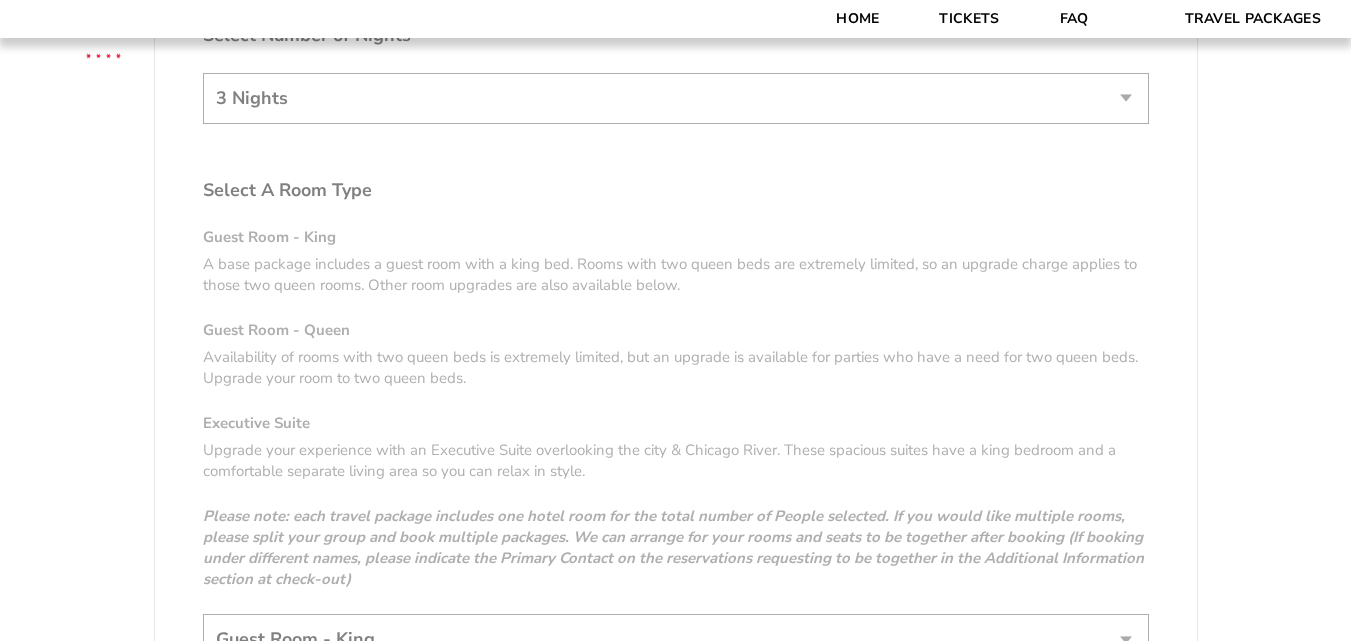 scroll, scrollTop: 3899, scrollLeft: 0, axis: vertical 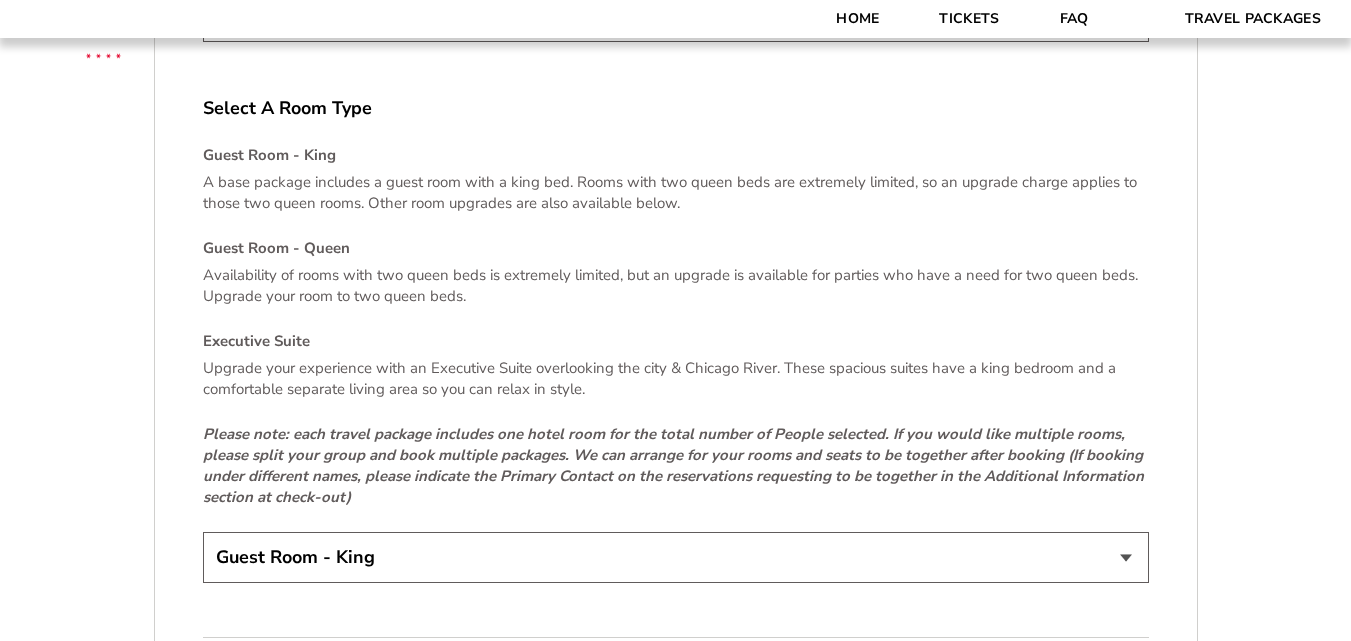 click on "Guest Room - King Guest Room - Queen  (+$95 per night) Executive Suite (+$315 per night)" at bounding box center [676, 557] 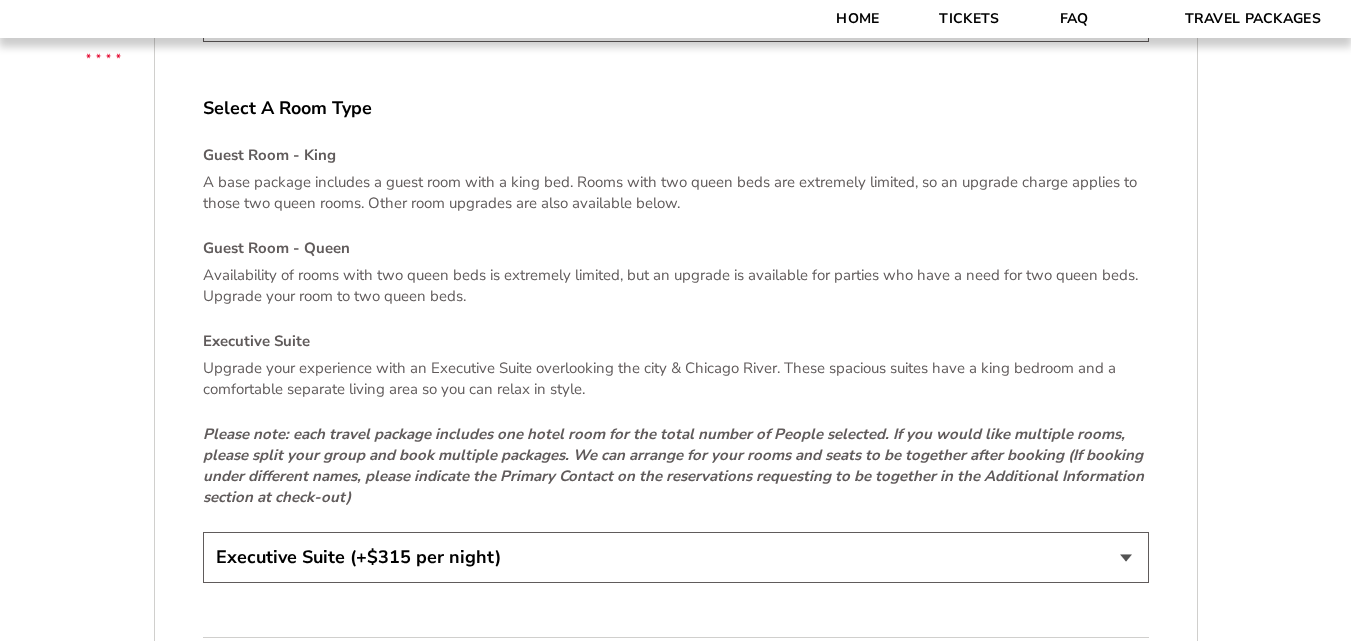 click on "Guest Room - King Guest Room - Queen  (+$95 per night) Executive Suite (+$315 per night)" at bounding box center [676, 557] 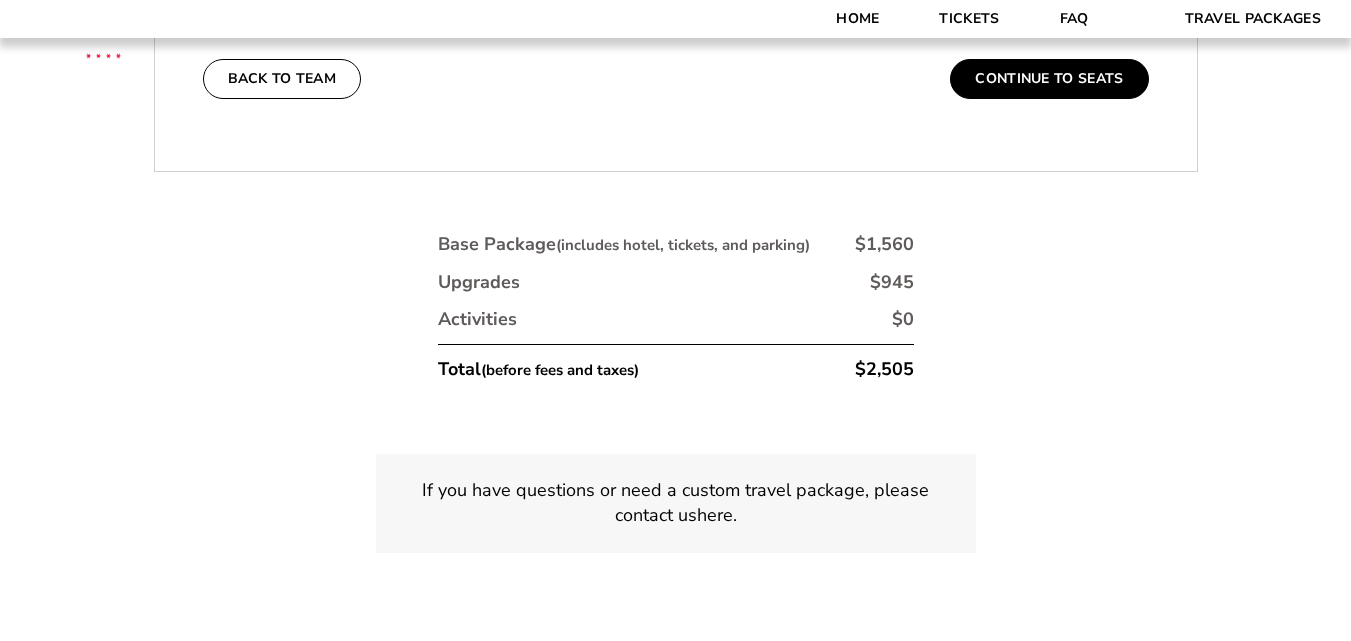 scroll, scrollTop: 4099, scrollLeft: 0, axis: vertical 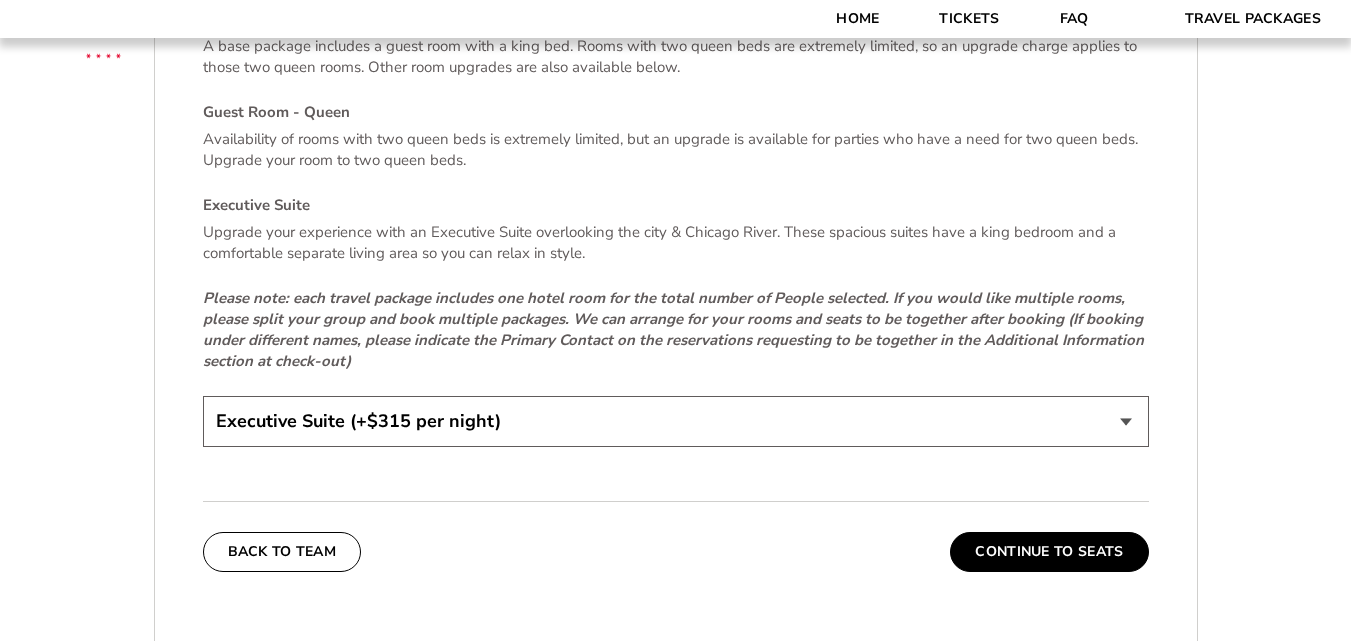 click on "Guest Room - King Guest Room - Queen  (+$95 per night) Executive Suite (+$315 per night)" at bounding box center (676, 421) 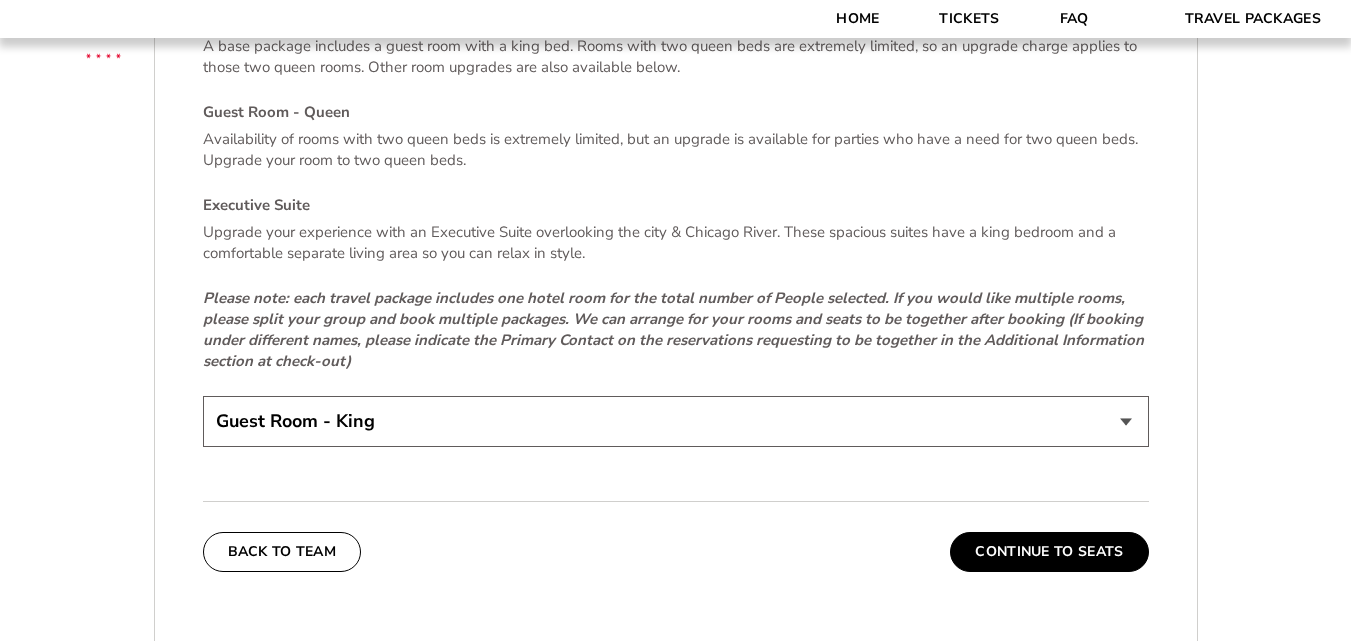 click on "Guest Room - King Guest Room - Queen  (+$95 per night) Executive Suite (+$315 per night)" at bounding box center (676, 421) 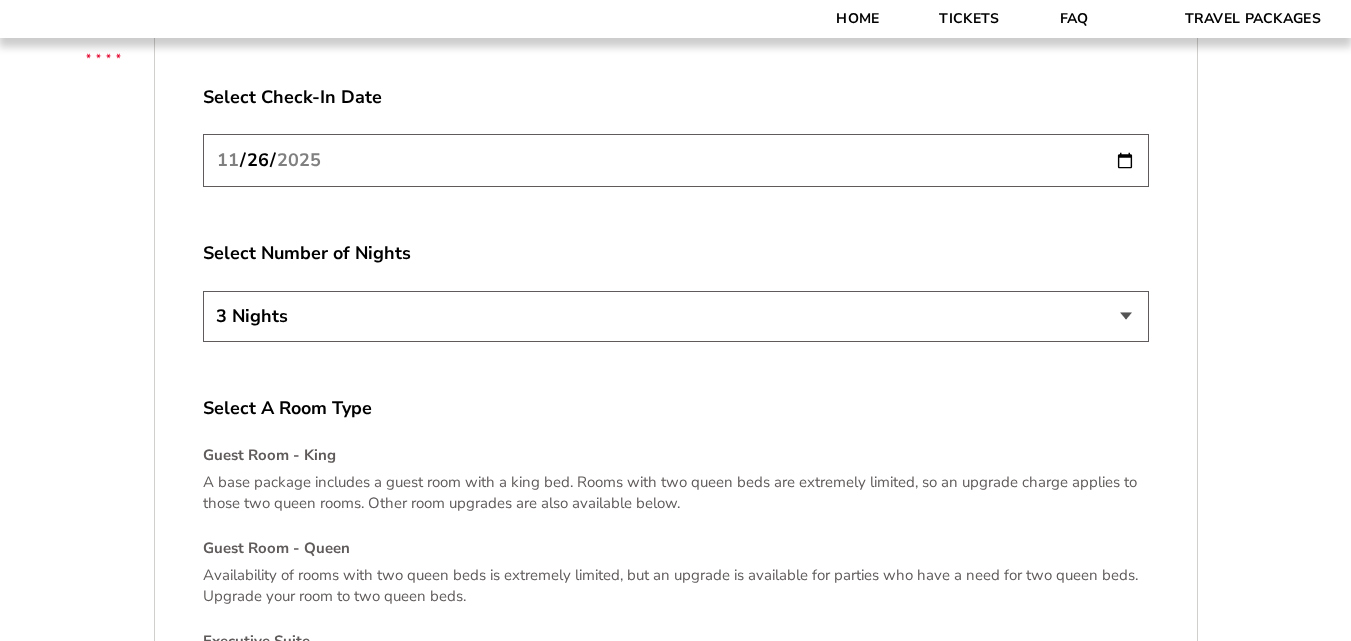 scroll, scrollTop: 3671, scrollLeft: 0, axis: vertical 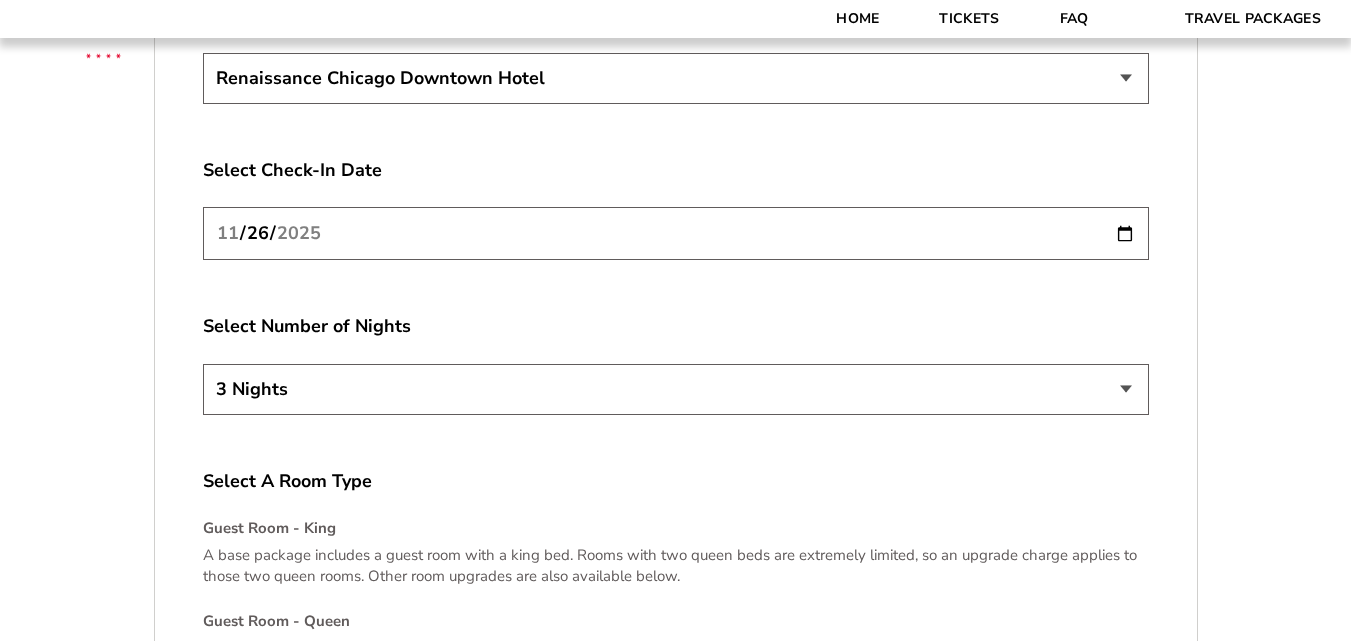 click on "2 Nights
3 Nights
4 Nights" at bounding box center (676, 389) 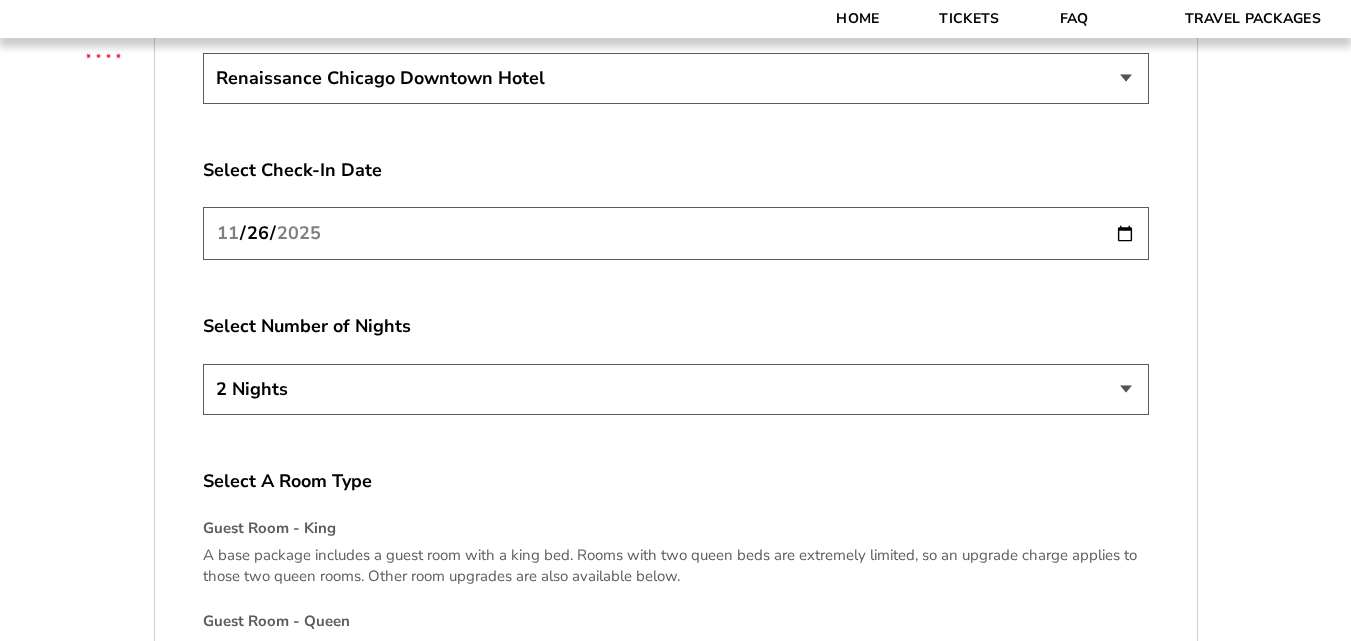 click on "2 Nights
3 Nights
4 Nights" at bounding box center (676, 389) 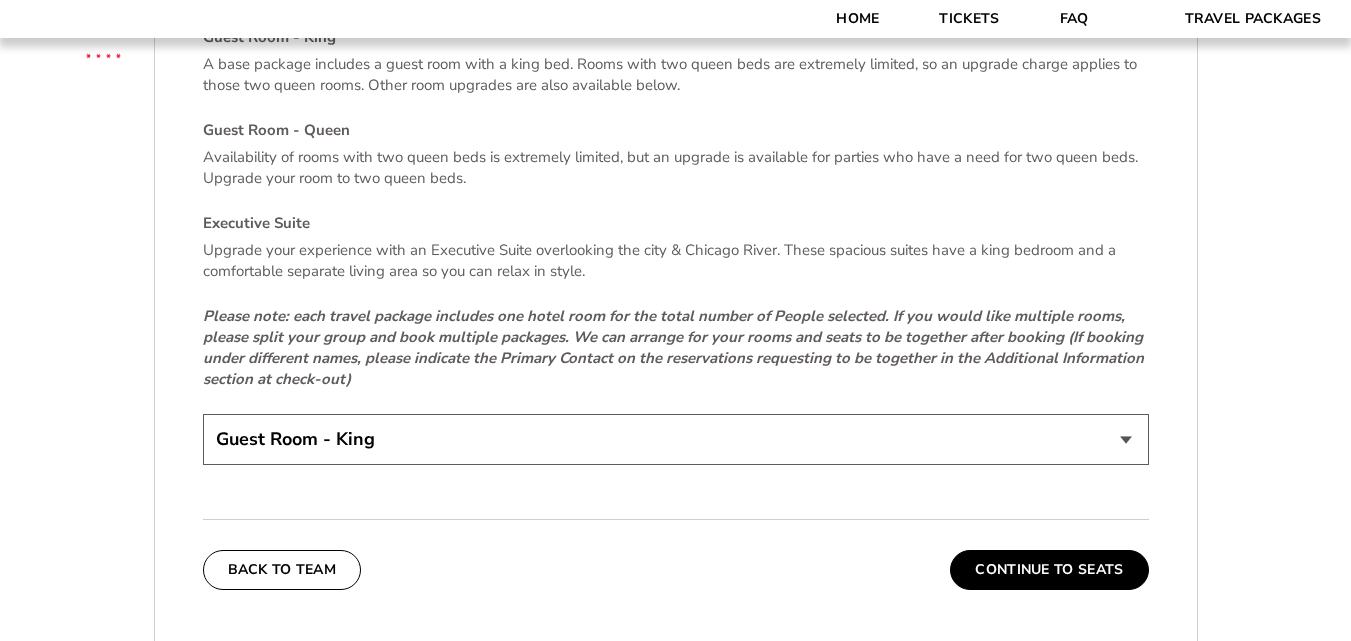 scroll, scrollTop: 4072, scrollLeft: 0, axis: vertical 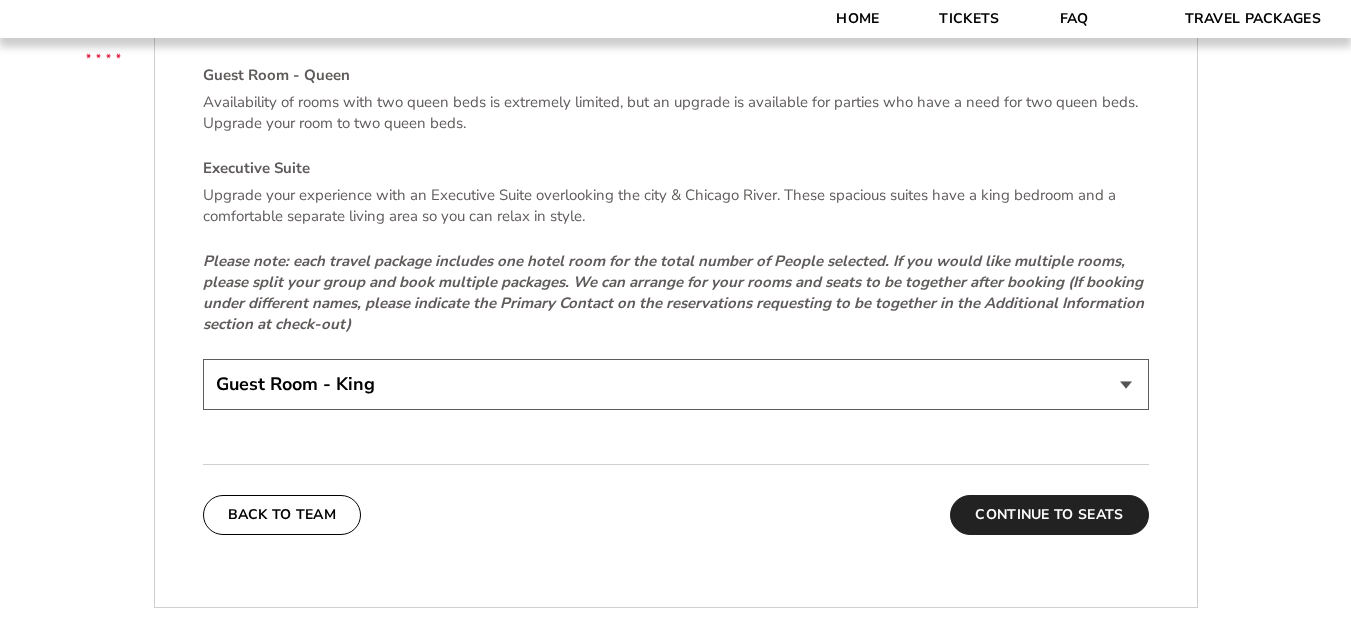 click on "Continue To Seats" at bounding box center (1049, 515) 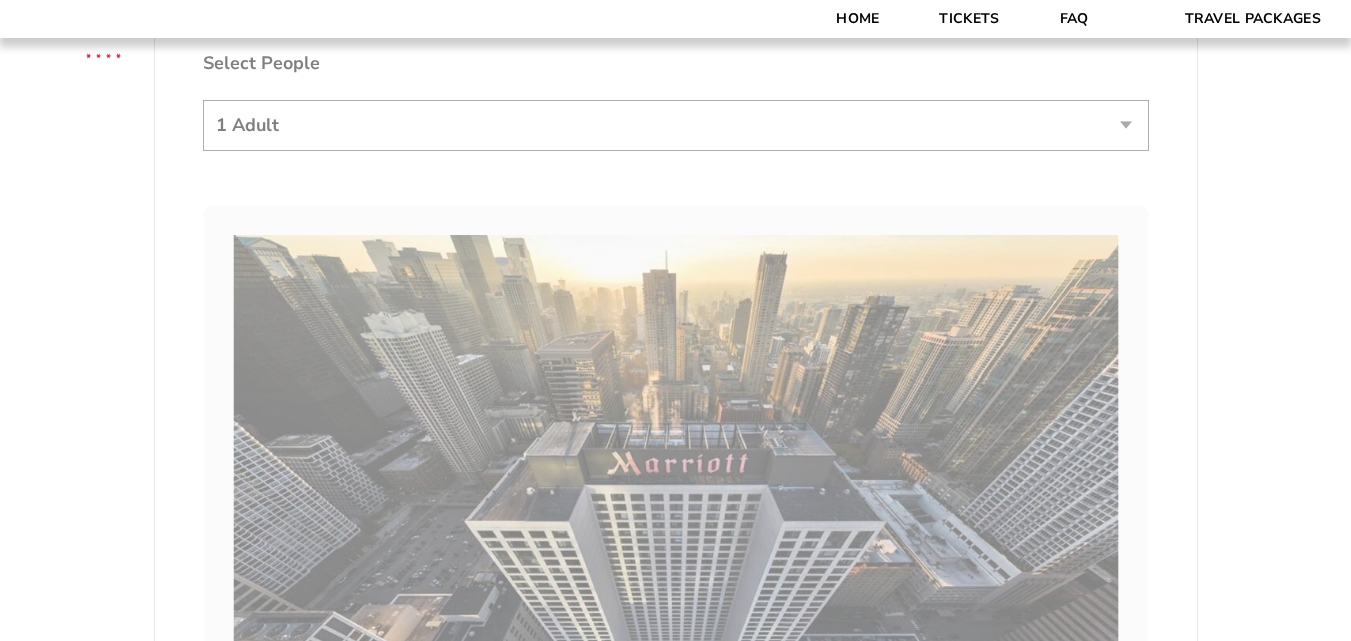 scroll, scrollTop: 302, scrollLeft: 0, axis: vertical 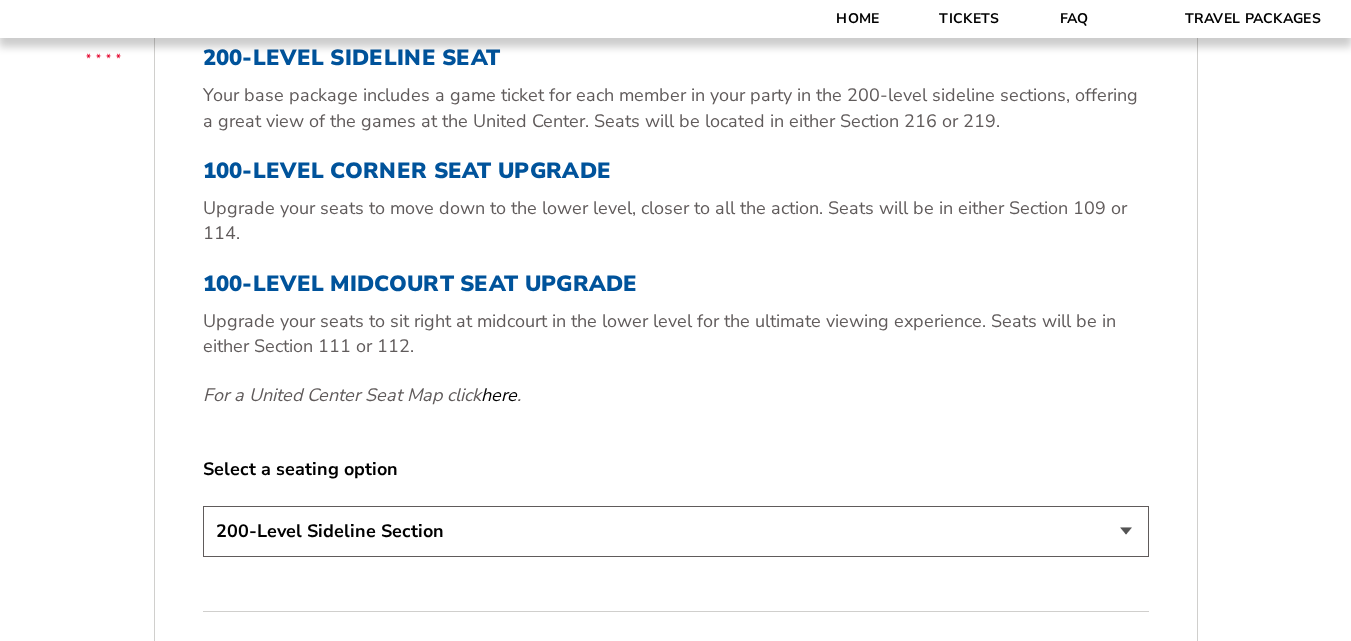 click on "200-Level Sideline Section
100-Level Corner Seat Upgrade (+$80 per person)
100-Level Midcourt Seat Upgrade (+$195 per person)" at bounding box center [676, 534] 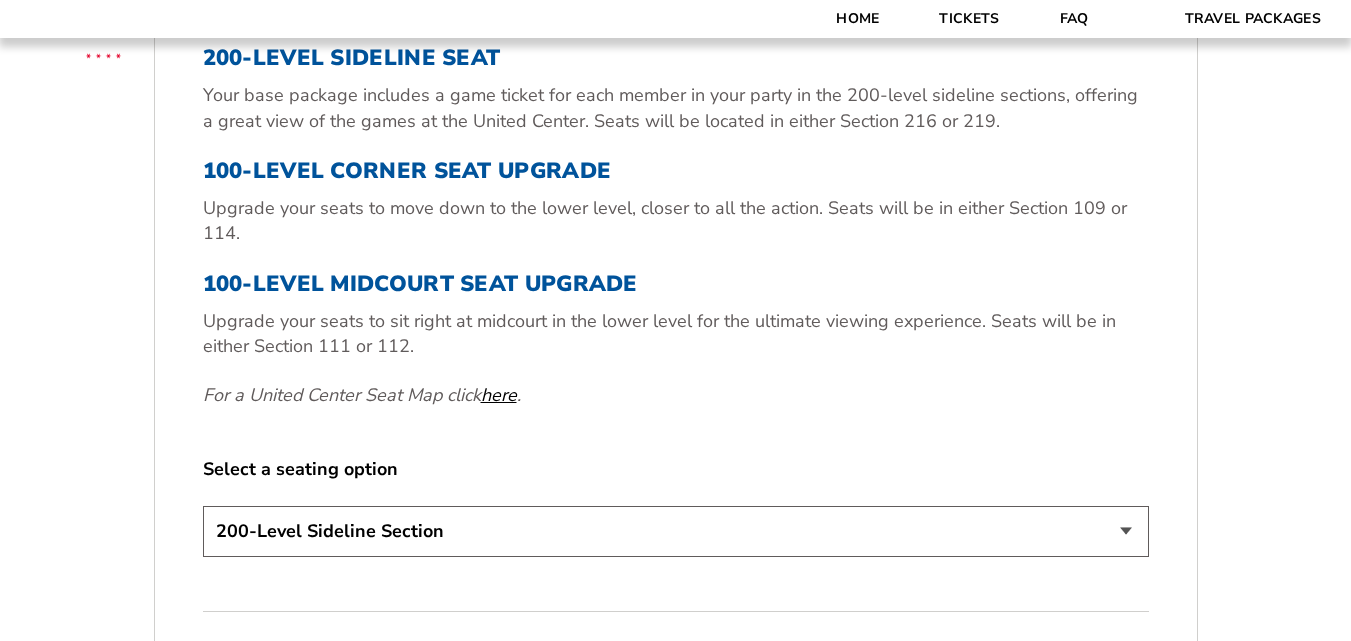 click on "here" at bounding box center [499, 395] 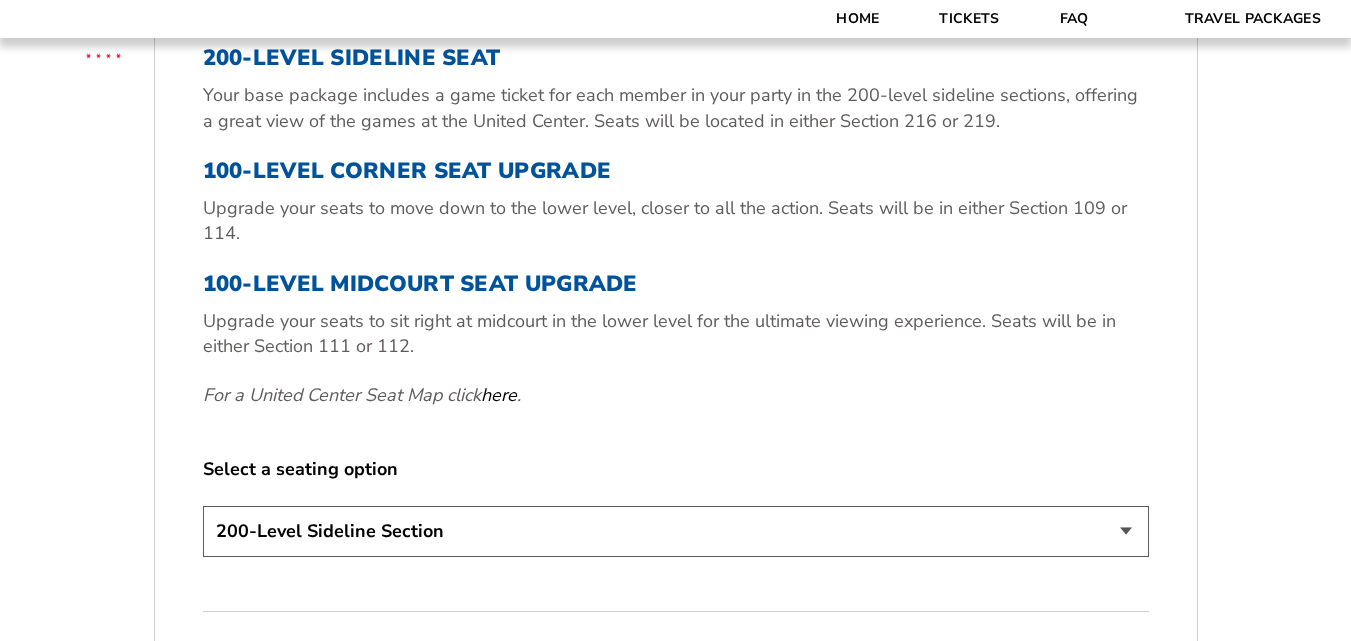 click on "200-Level Sideline Section
100-Level Corner Seat Upgrade (+$80 per person)
100-Level Midcourt Seat Upgrade (+$195 per person)" at bounding box center (676, 531) 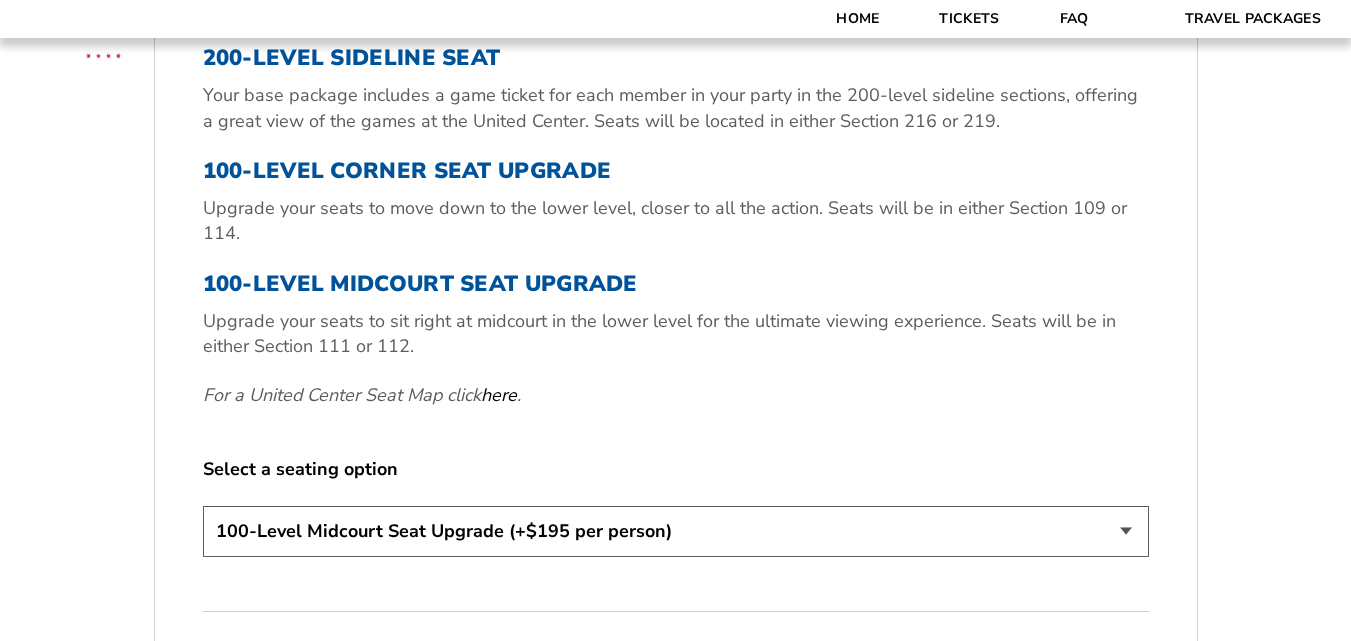 click on "200-Level Sideline Section
100-Level Corner Seat Upgrade (+$80 per person)
100-Level Midcourt Seat Upgrade (+$195 per person)" at bounding box center (676, 531) 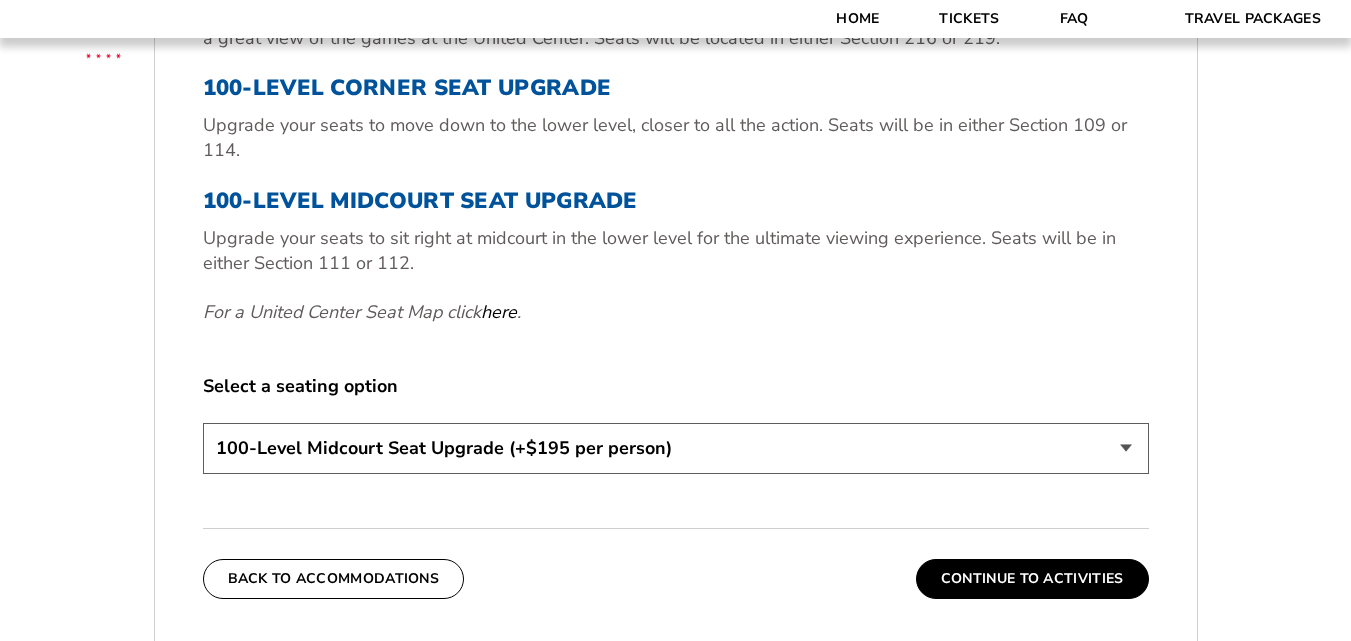 scroll, scrollTop: 617, scrollLeft: 0, axis: vertical 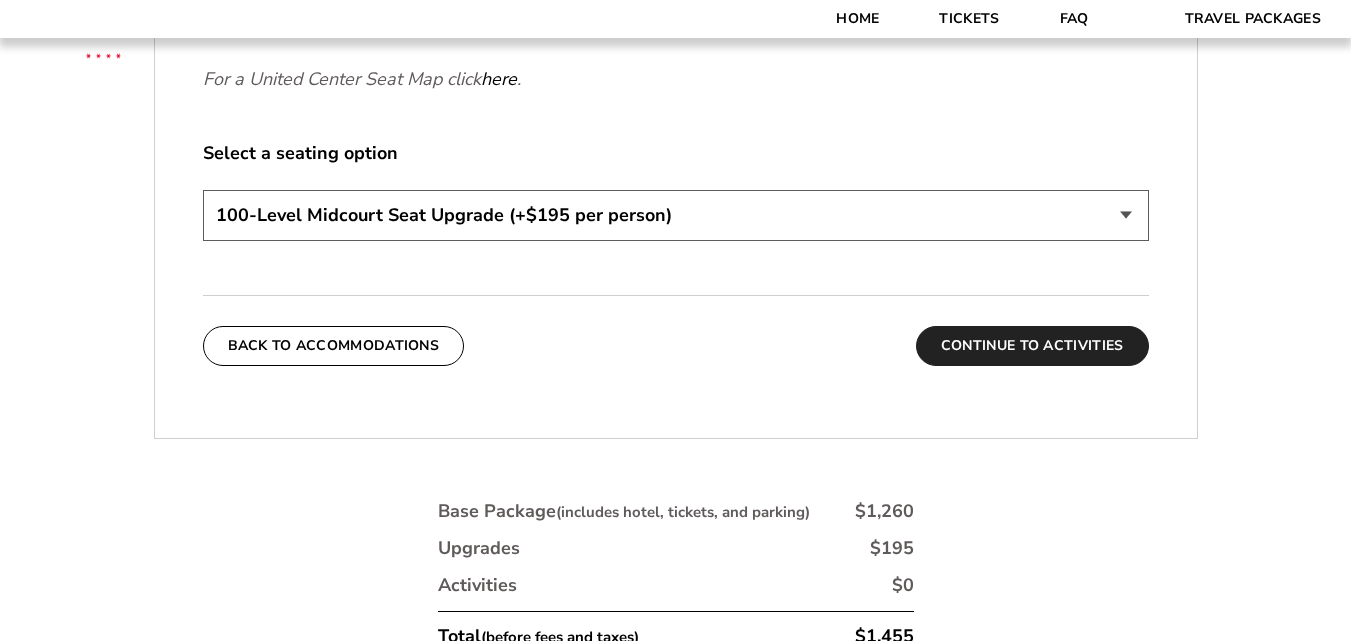 click on "Continue To Activities" at bounding box center [1032, 346] 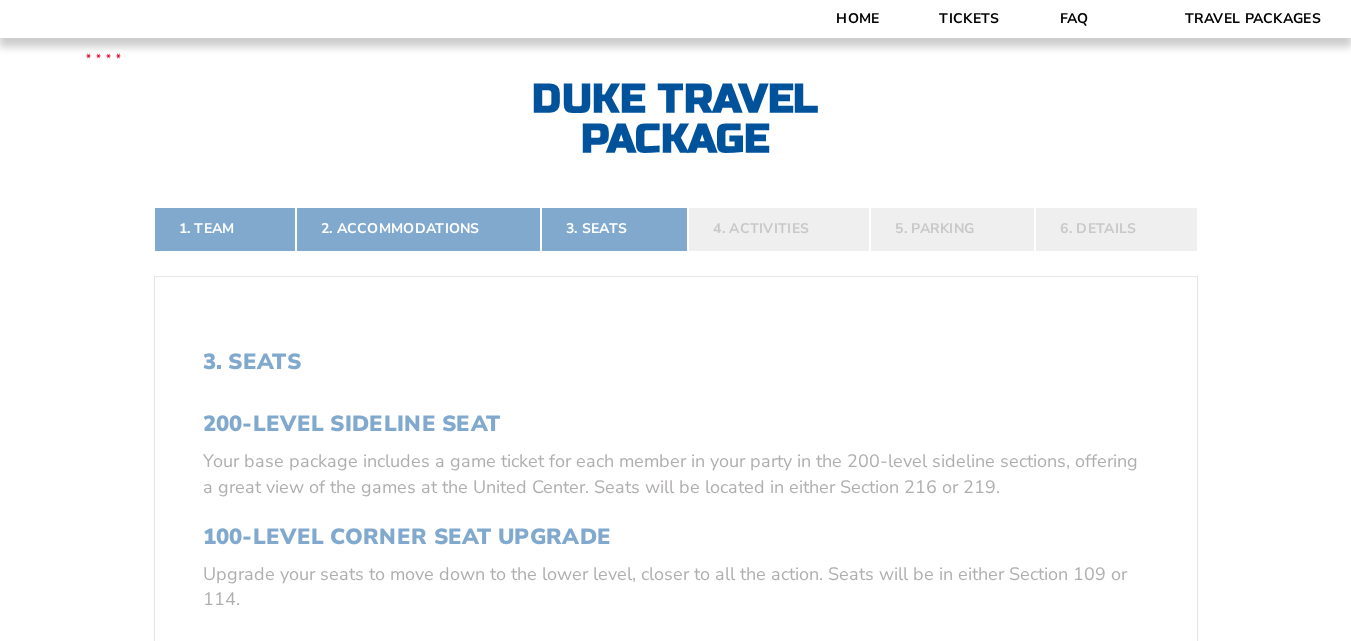 scroll, scrollTop: 302, scrollLeft: 0, axis: vertical 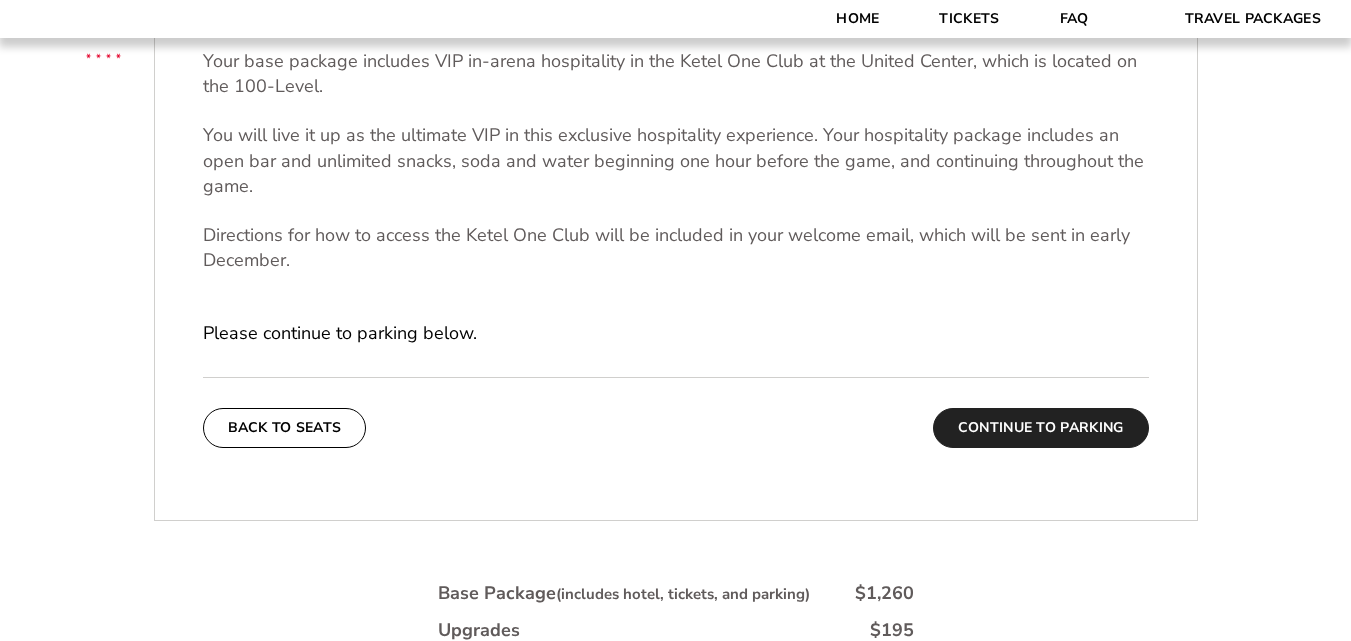 click on "Continue To Parking" at bounding box center (1041, 428) 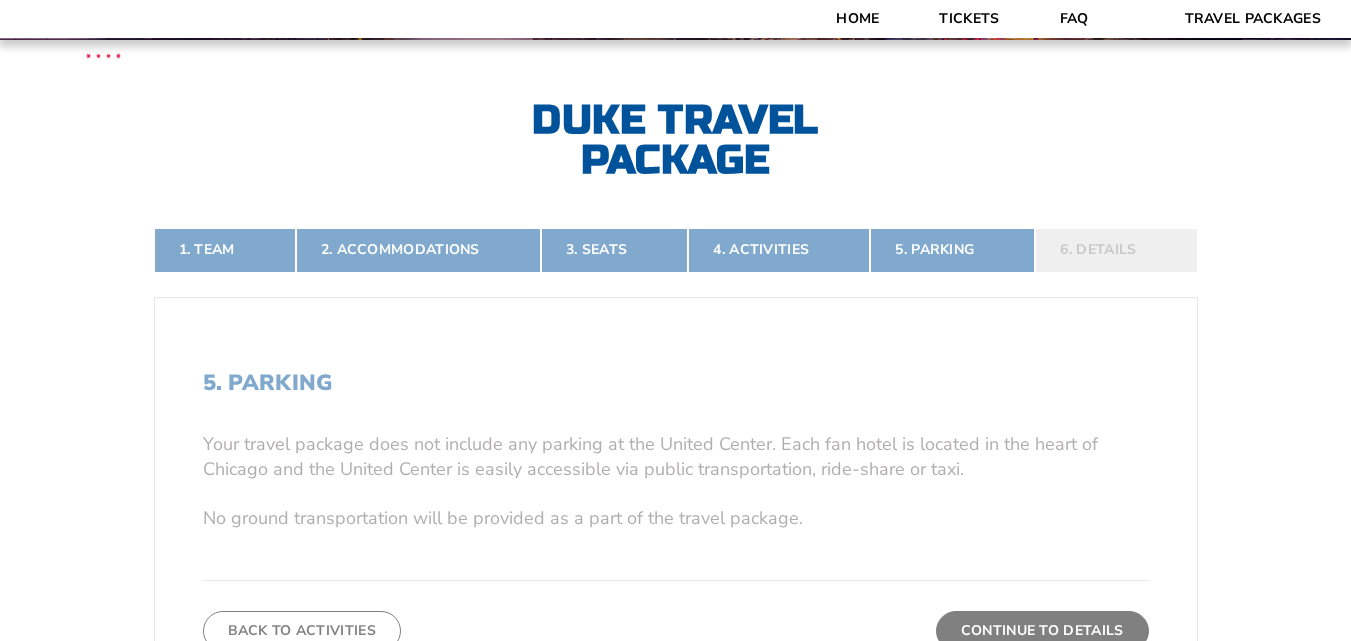 scroll, scrollTop: 302, scrollLeft: 0, axis: vertical 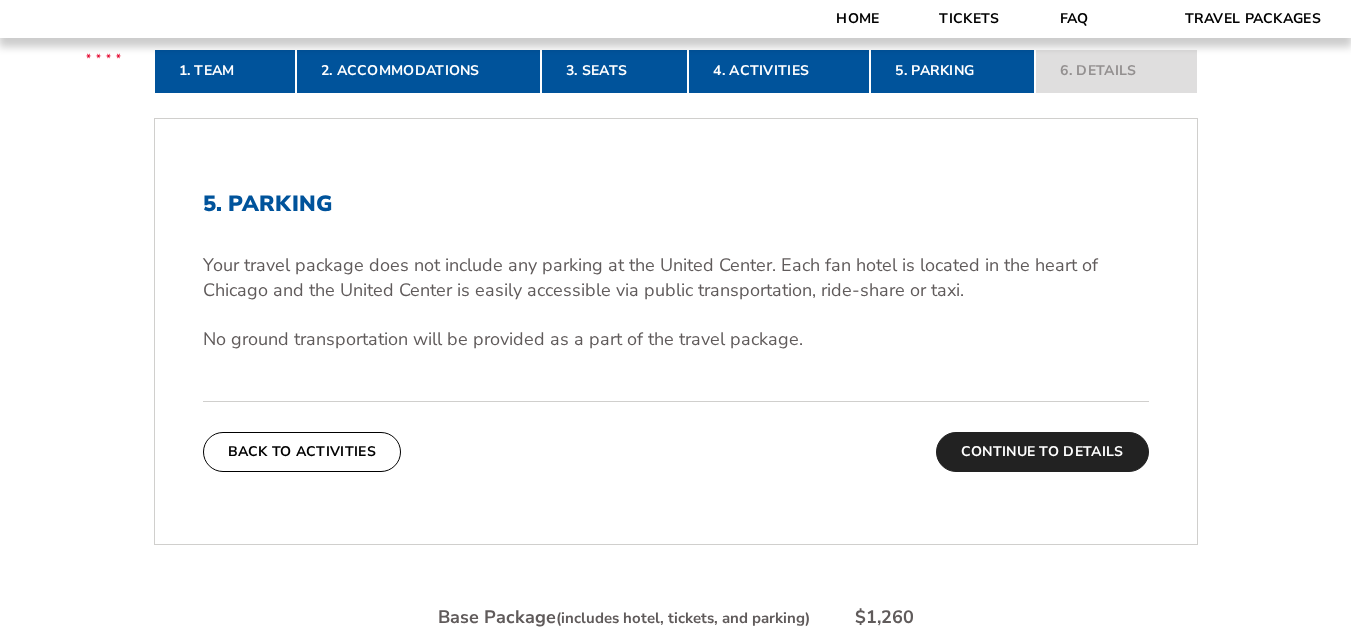 click on "Continue To Details" at bounding box center [1042, 452] 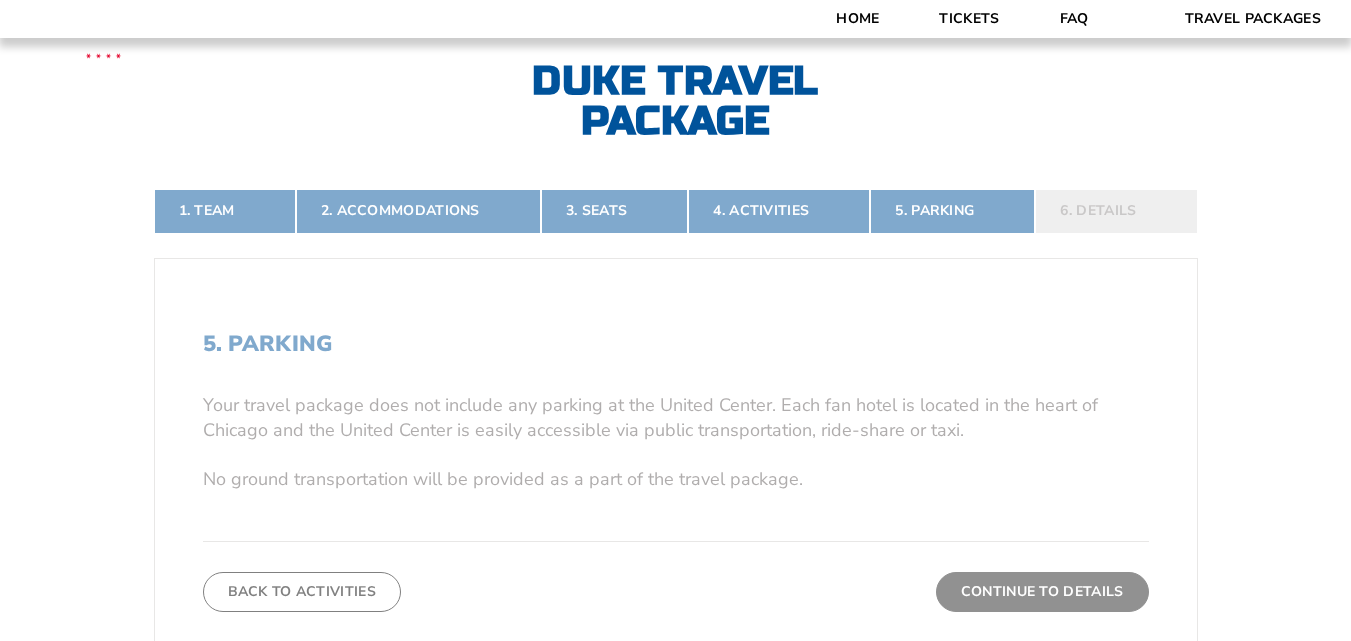scroll, scrollTop: 302, scrollLeft: 0, axis: vertical 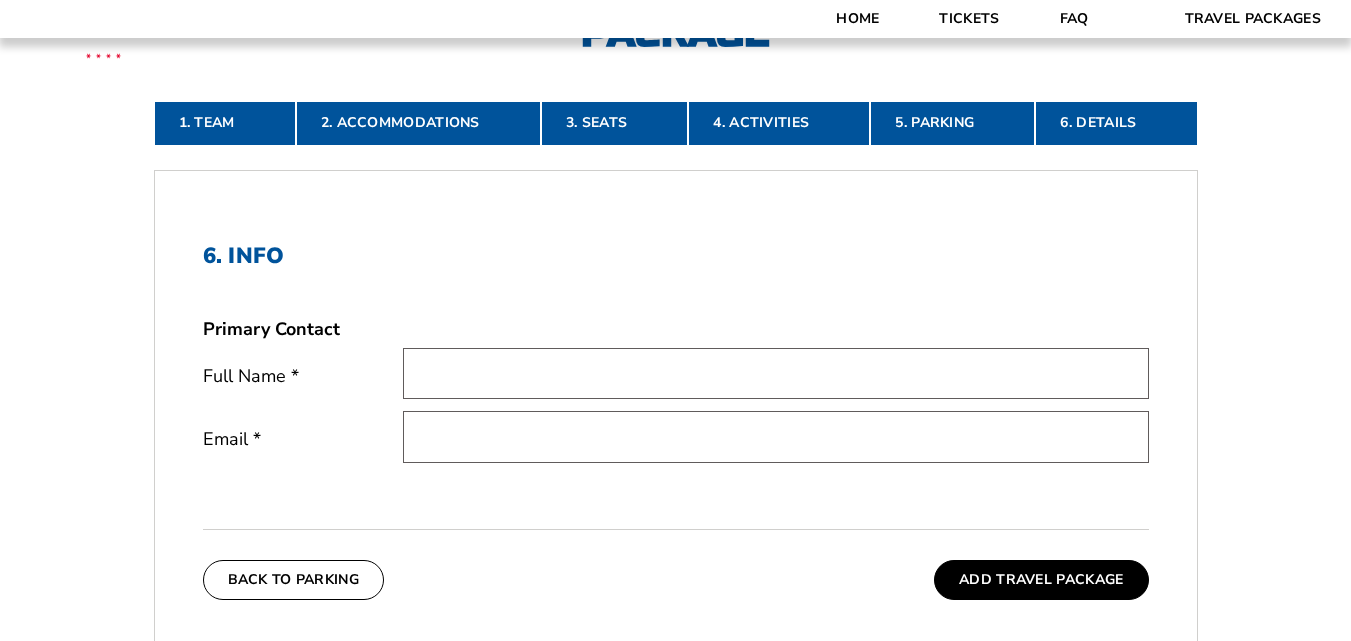 click at bounding box center [776, 373] 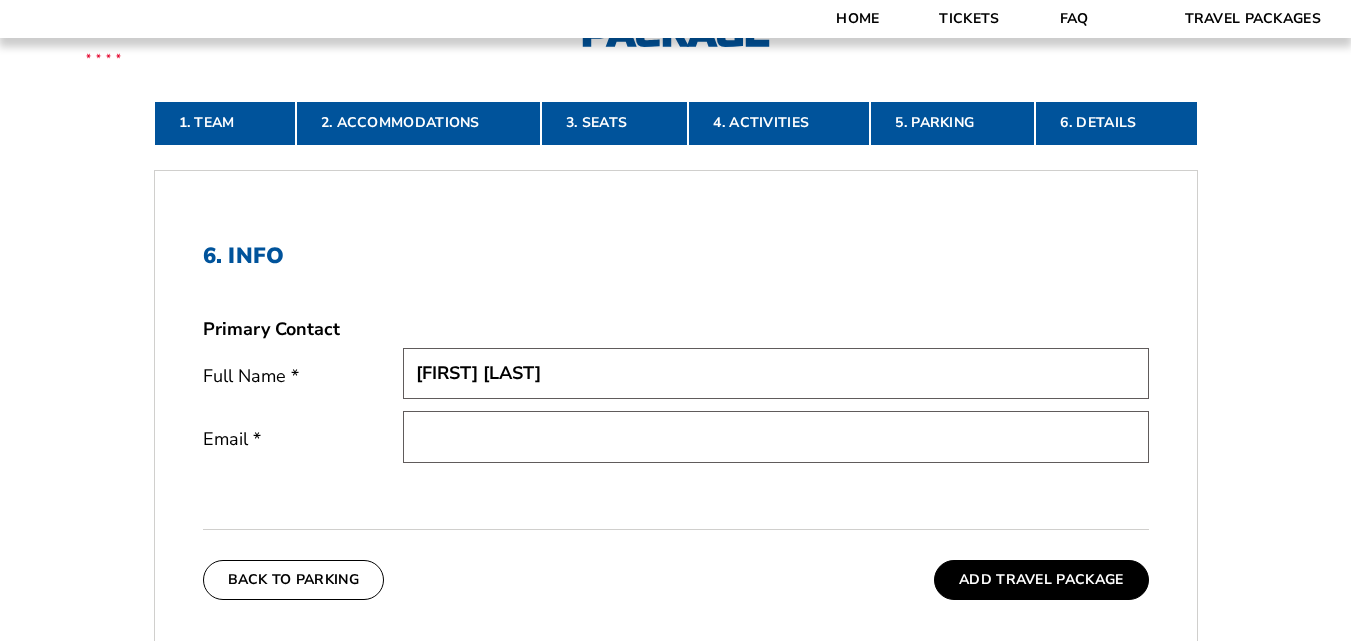 type on "Campbell Keele" 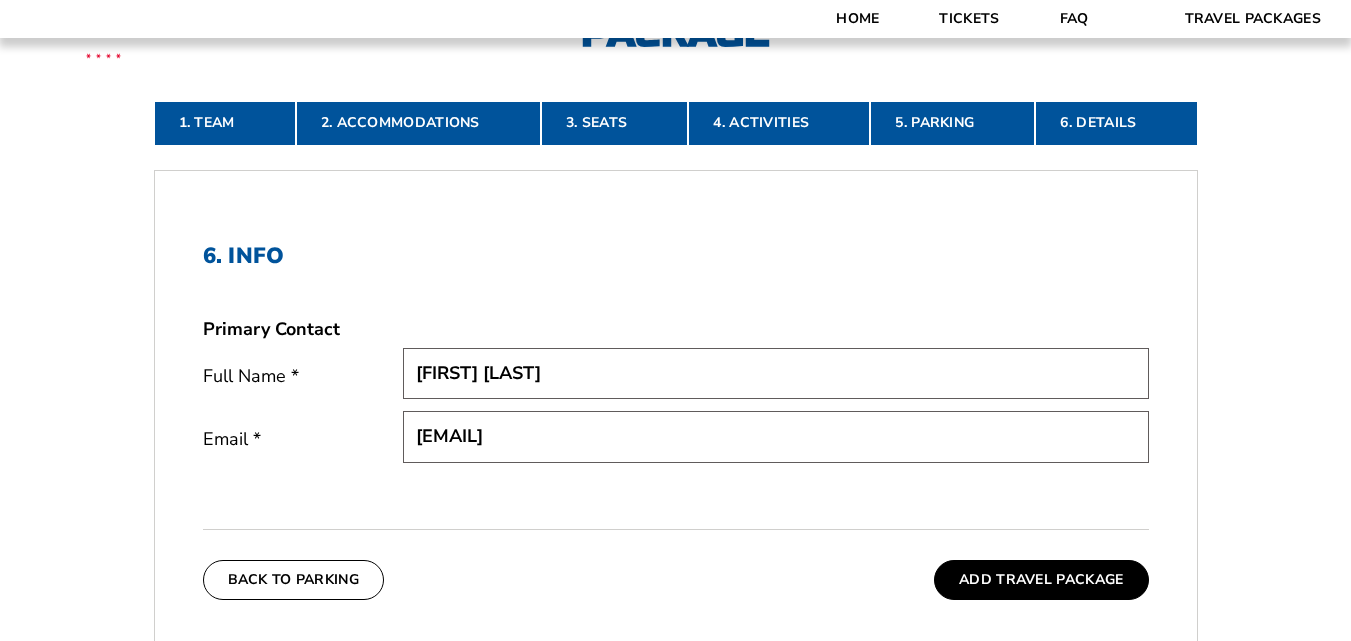 type on "[USERNAME]@[DOMAIN]" 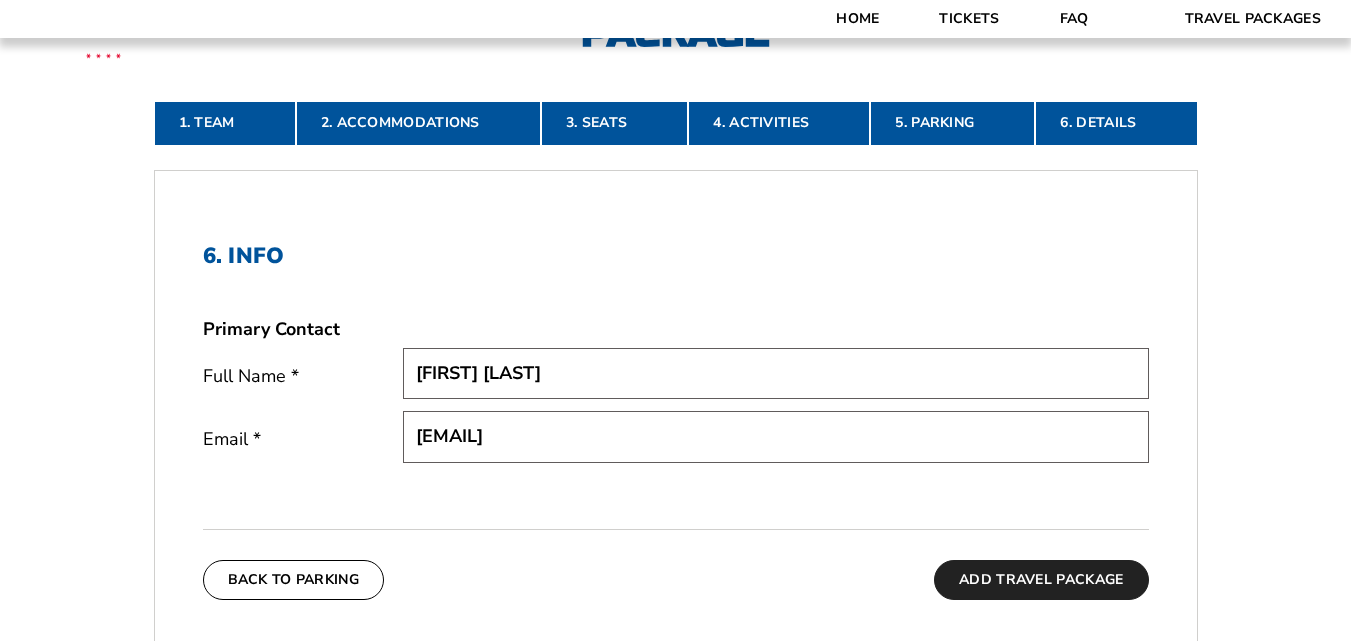 click on "Add Travel Package" at bounding box center [1041, 580] 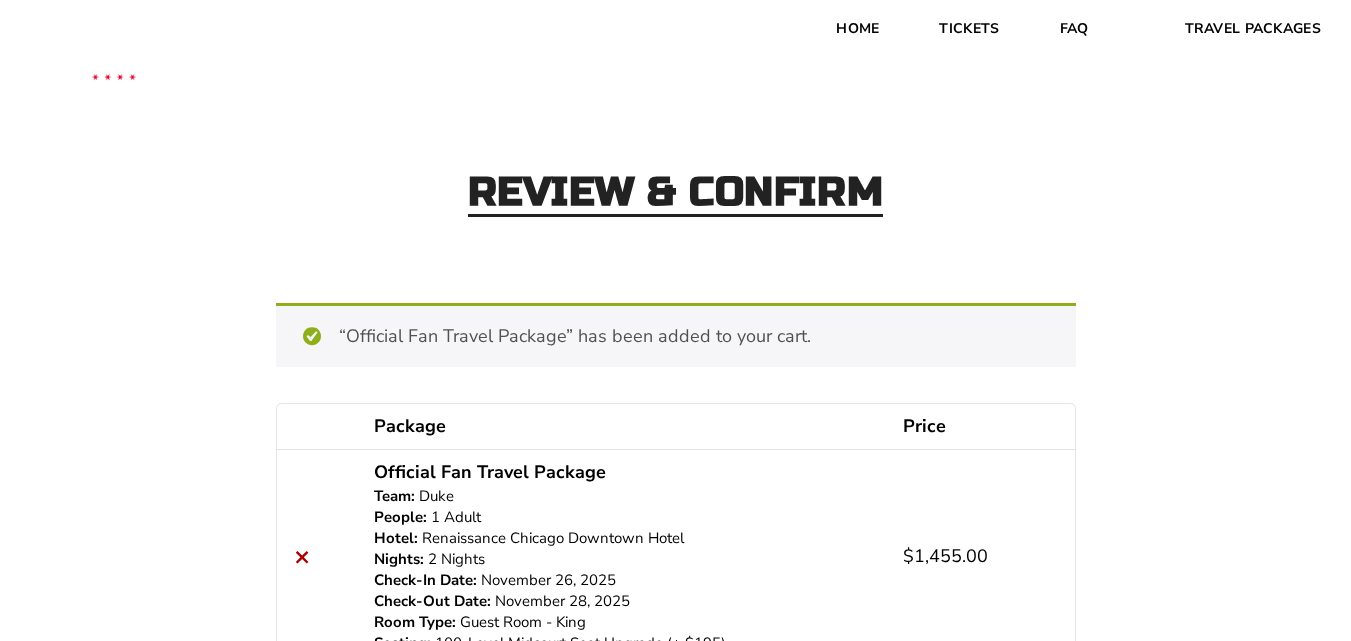 scroll, scrollTop: 0, scrollLeft: 0, axis: both 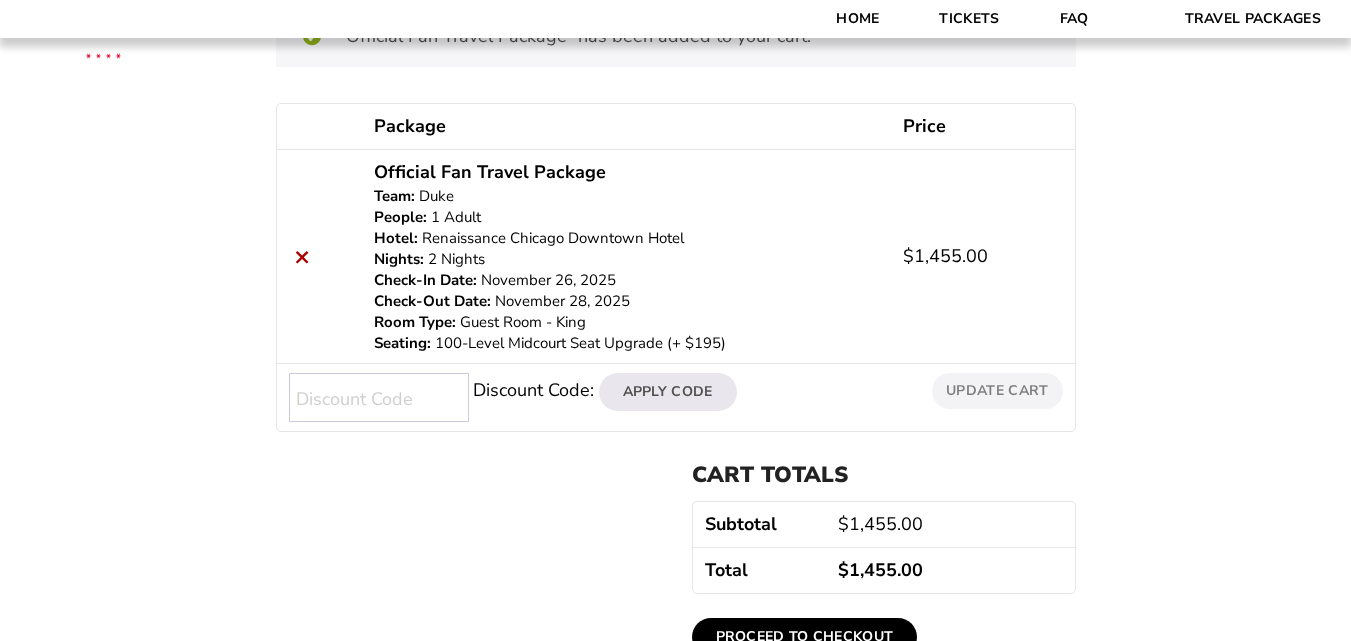click on "Discount Code:" at bounding box center [379, 397] 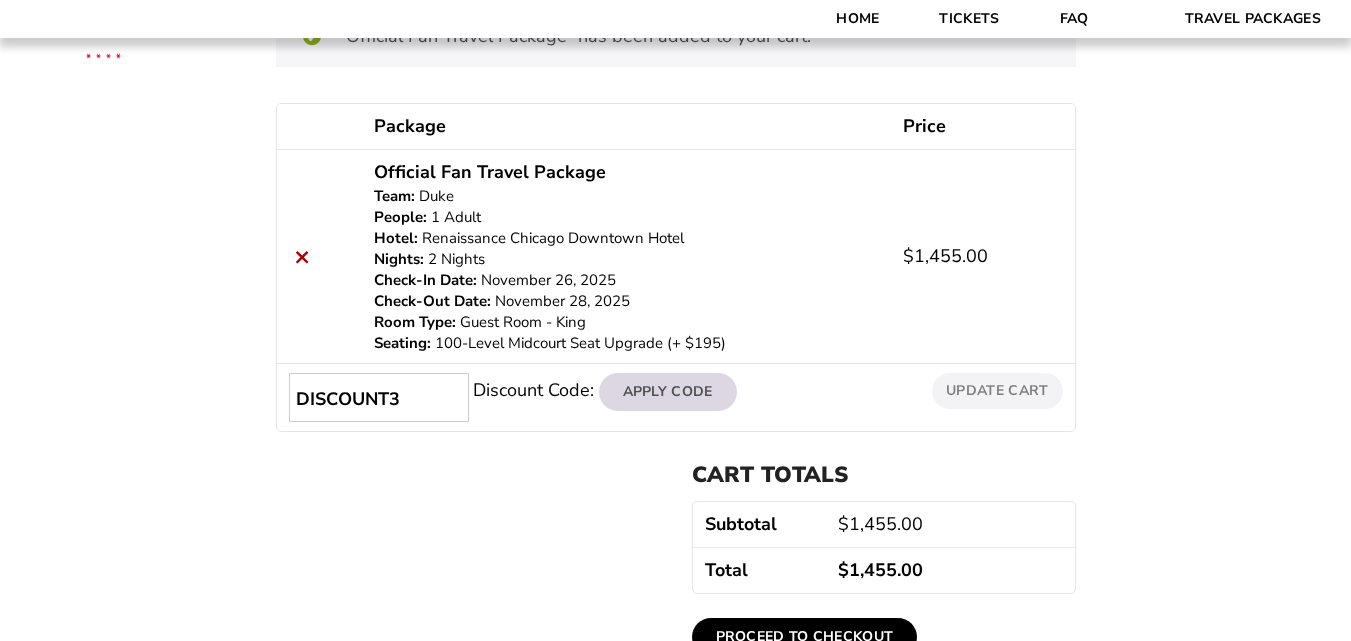 type on "DISCOUNT3" 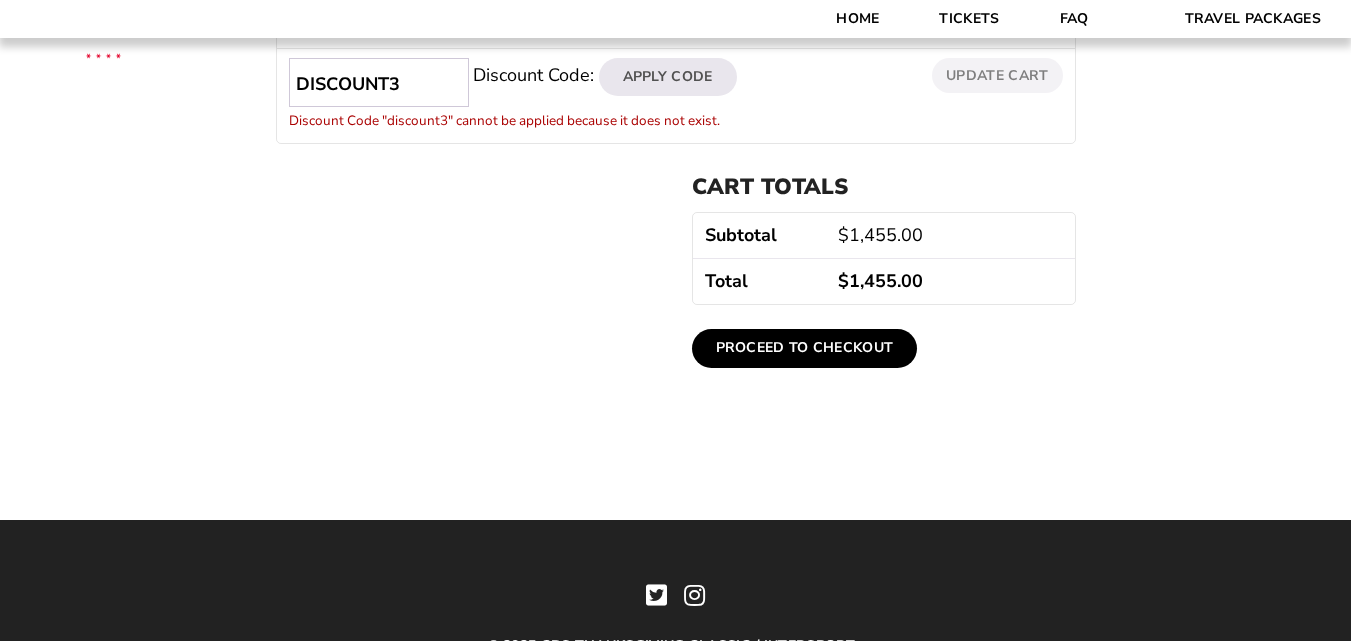 scroll, scrollTop: 522, scrollLeft: 0, axis: vertical 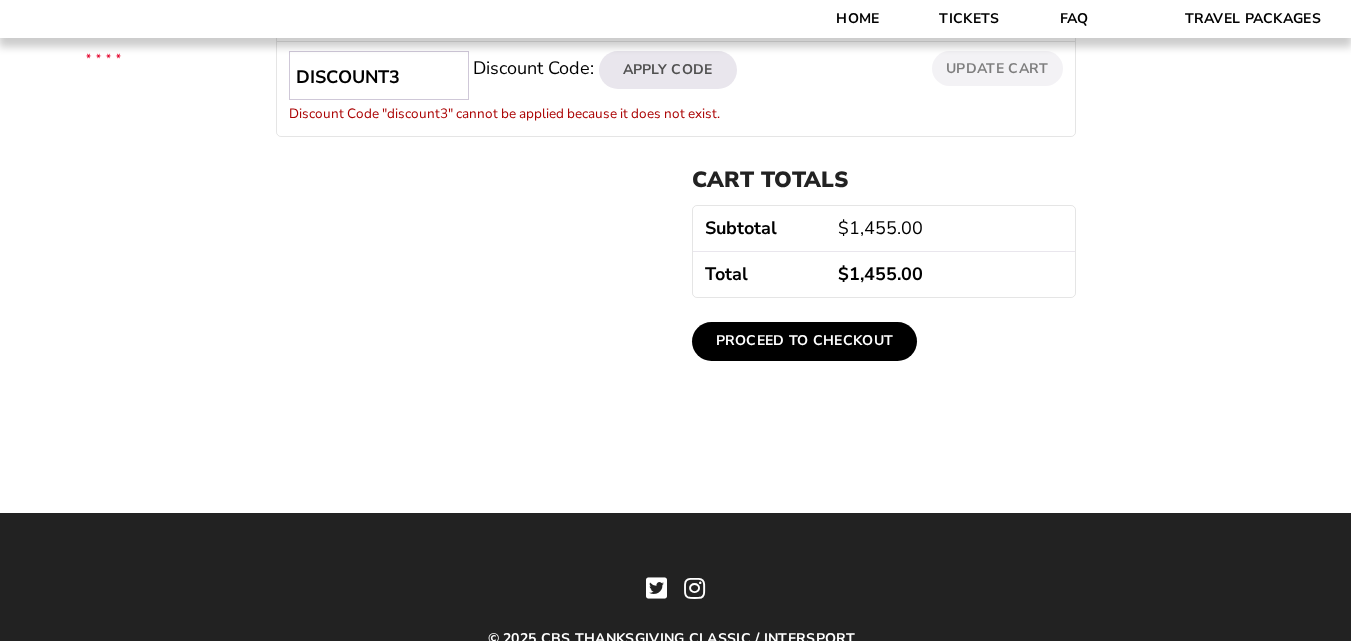 drag, startPoint x: 417, startPoint y: 82, endPoint x: 278, endPoint y: 89, distance: 139.17615 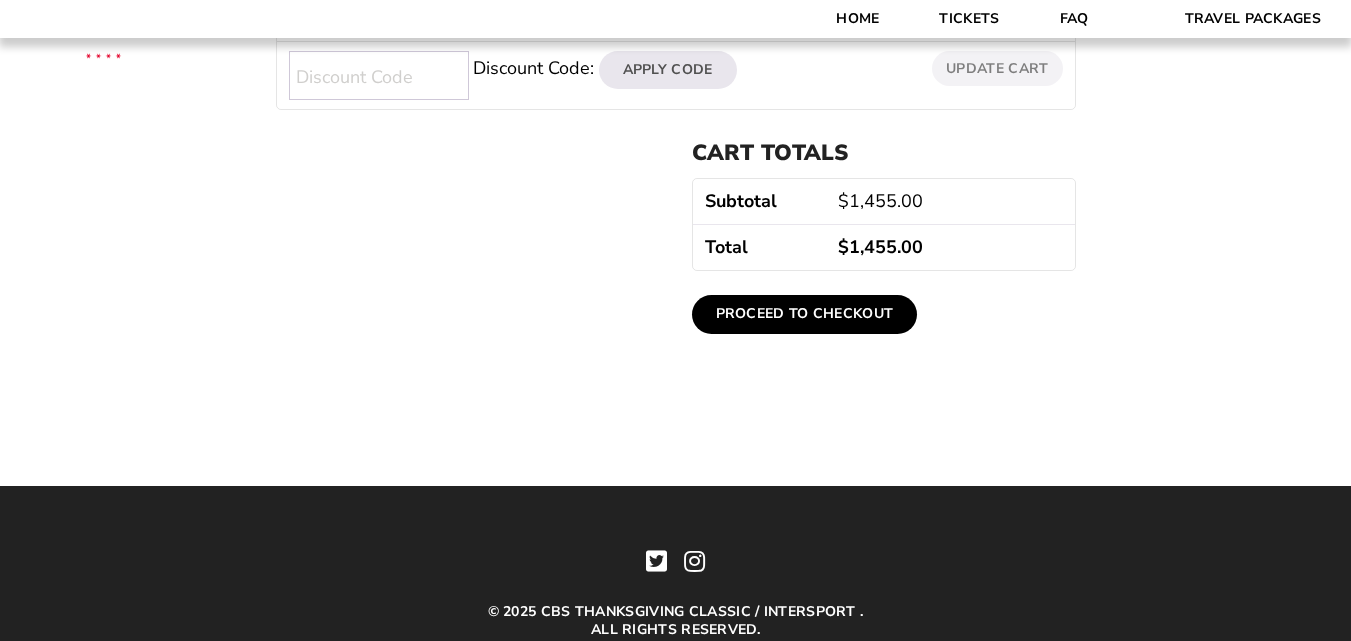 type 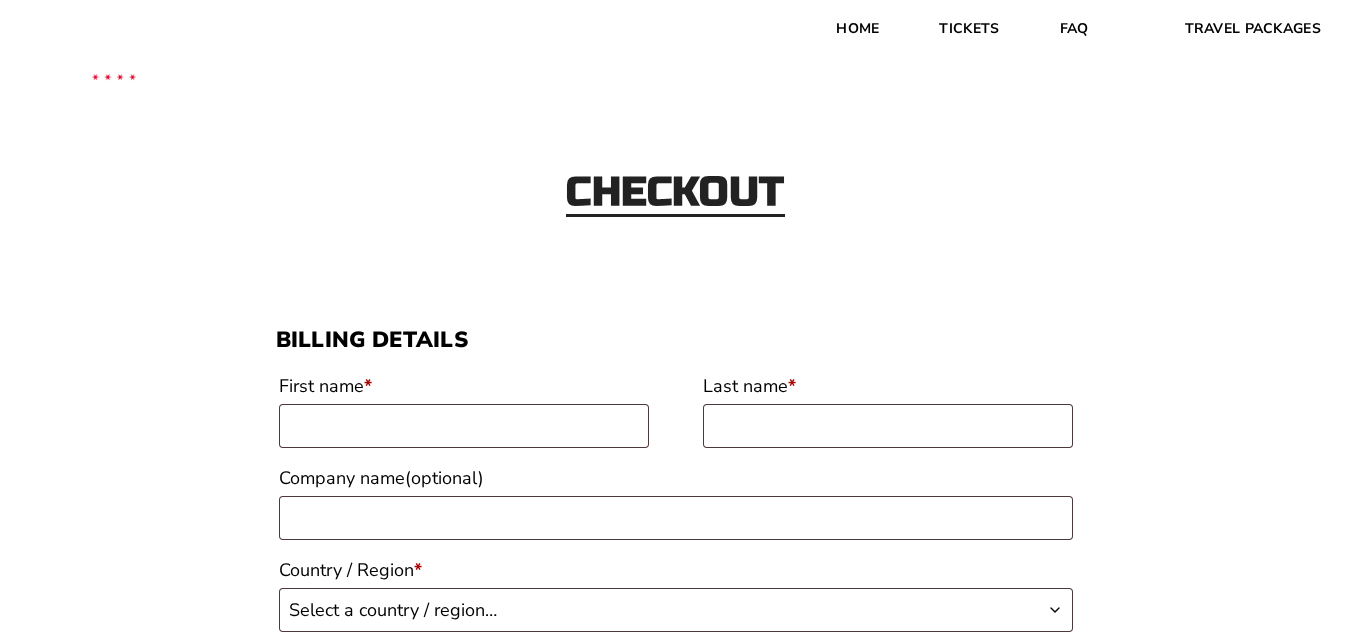 scroll, scrollTop: 0, scrollLeft: 0, axis: both 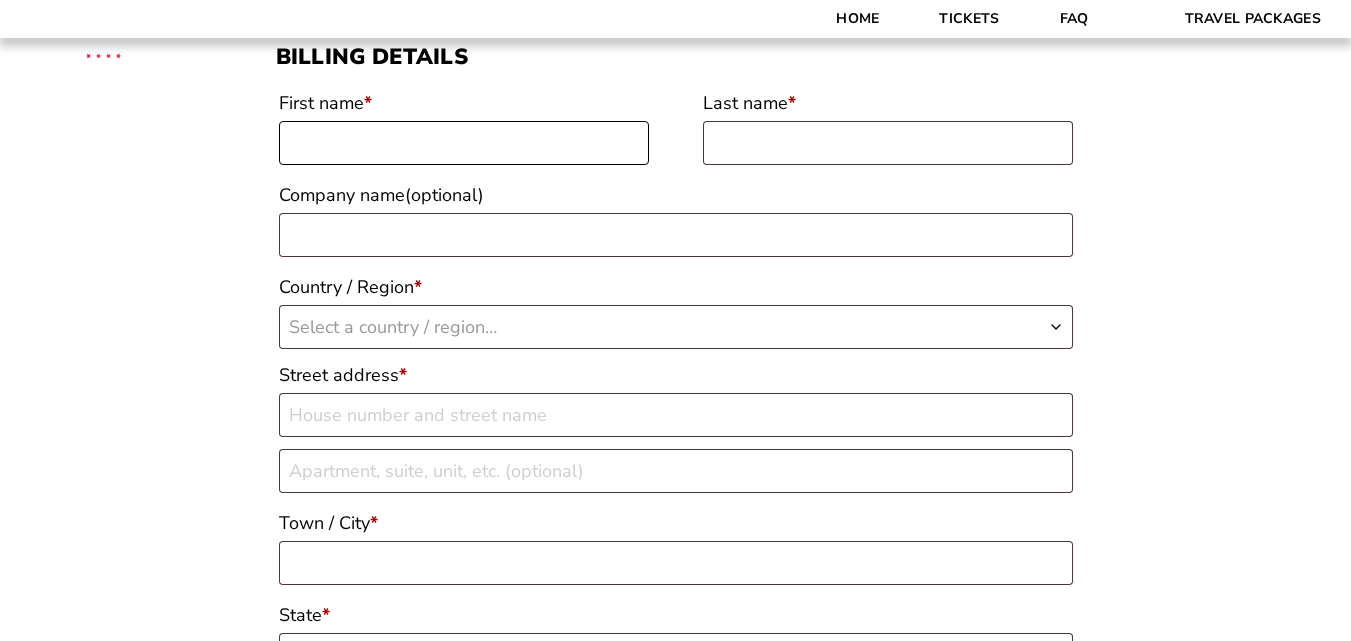 click on "First name  *" at bounding box center (464, 143) 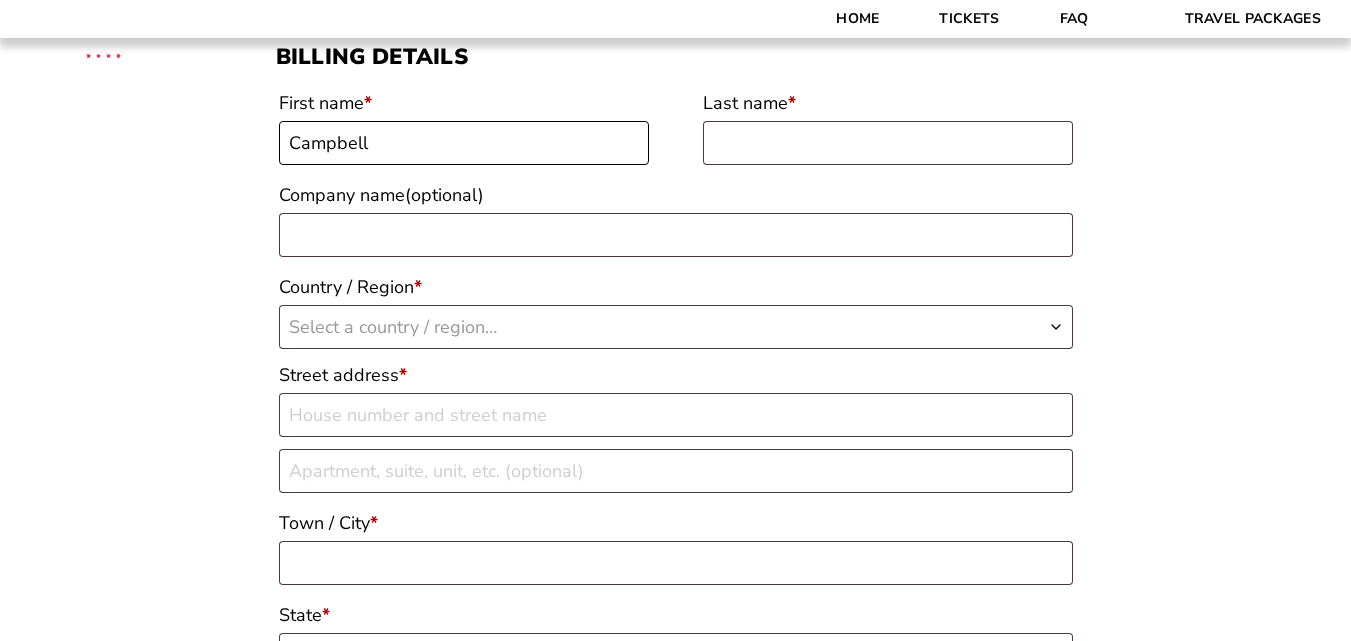 type on "Campbell" 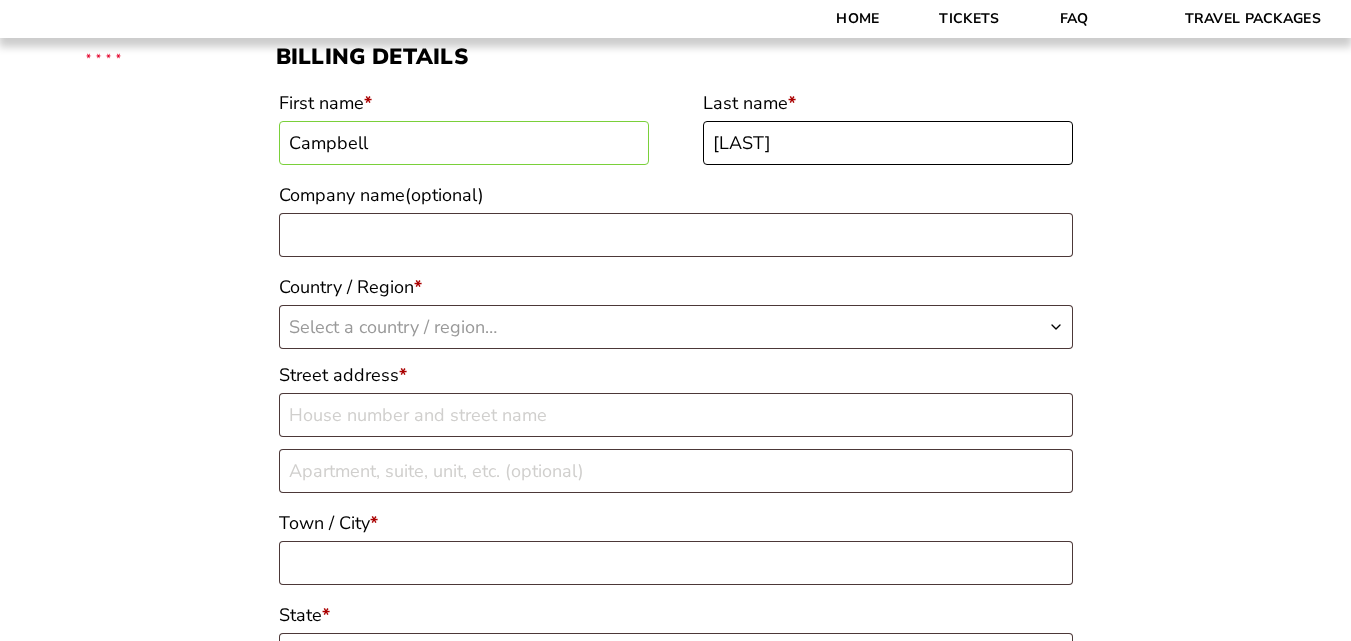 type on "[LAST]" 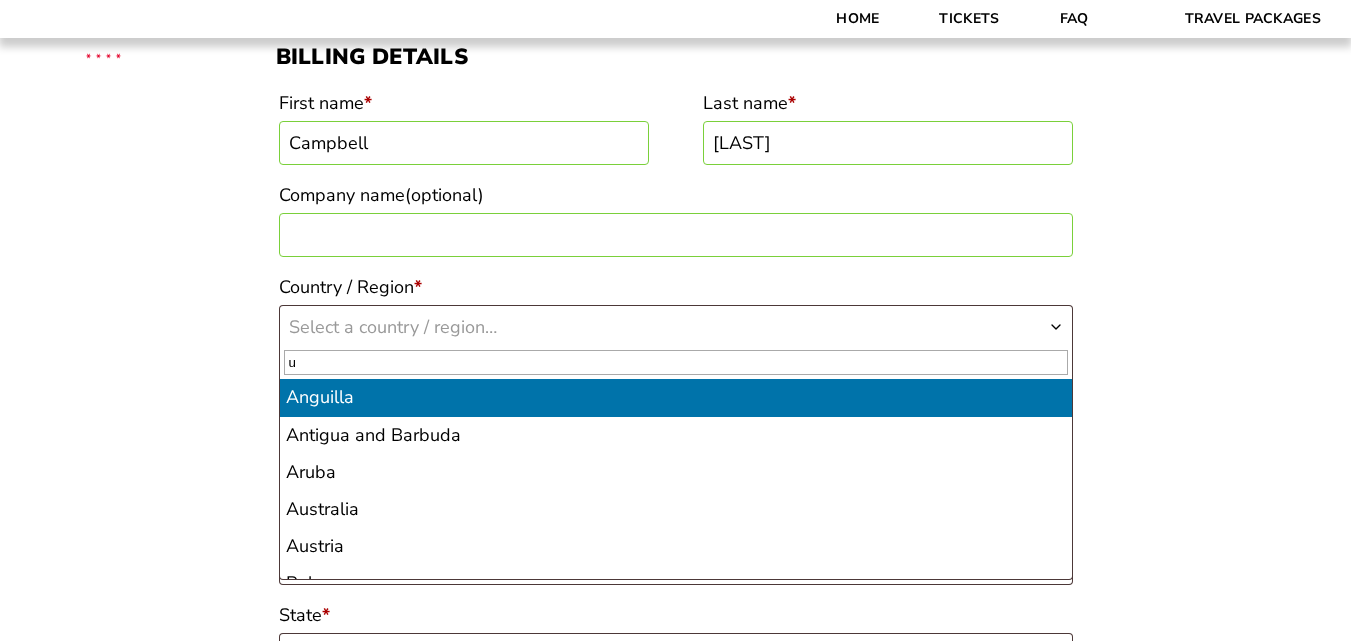 type 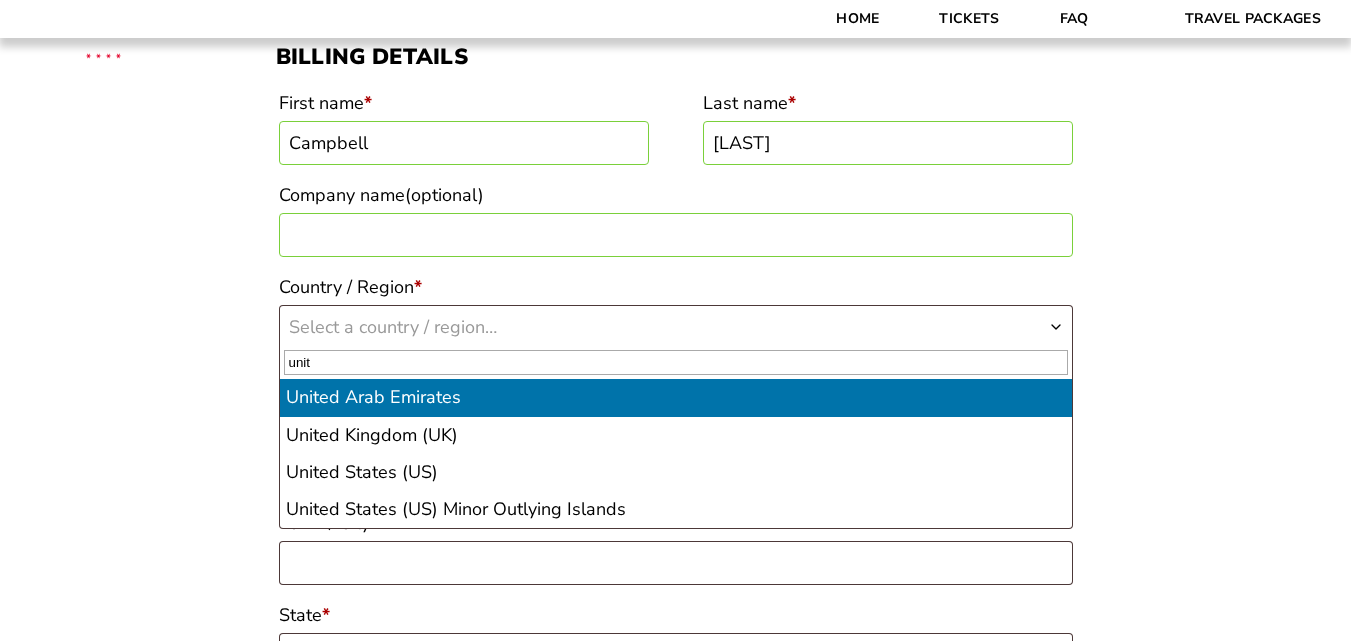 type on "unit" 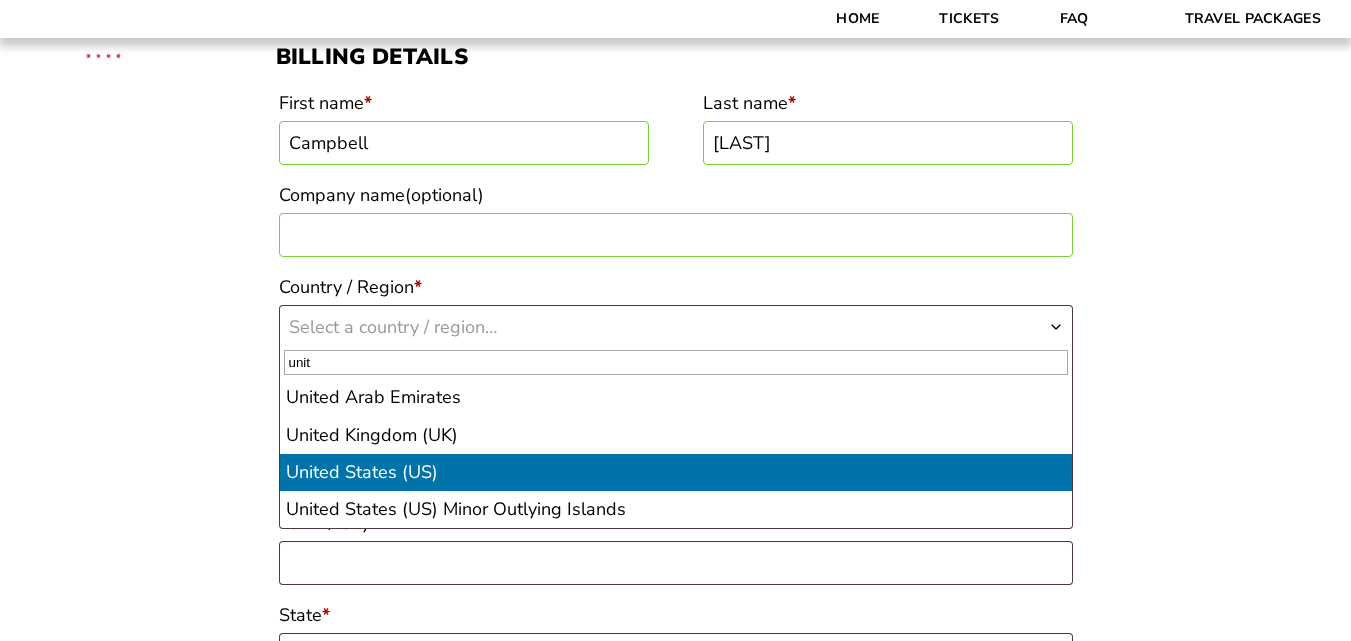 select on "US" 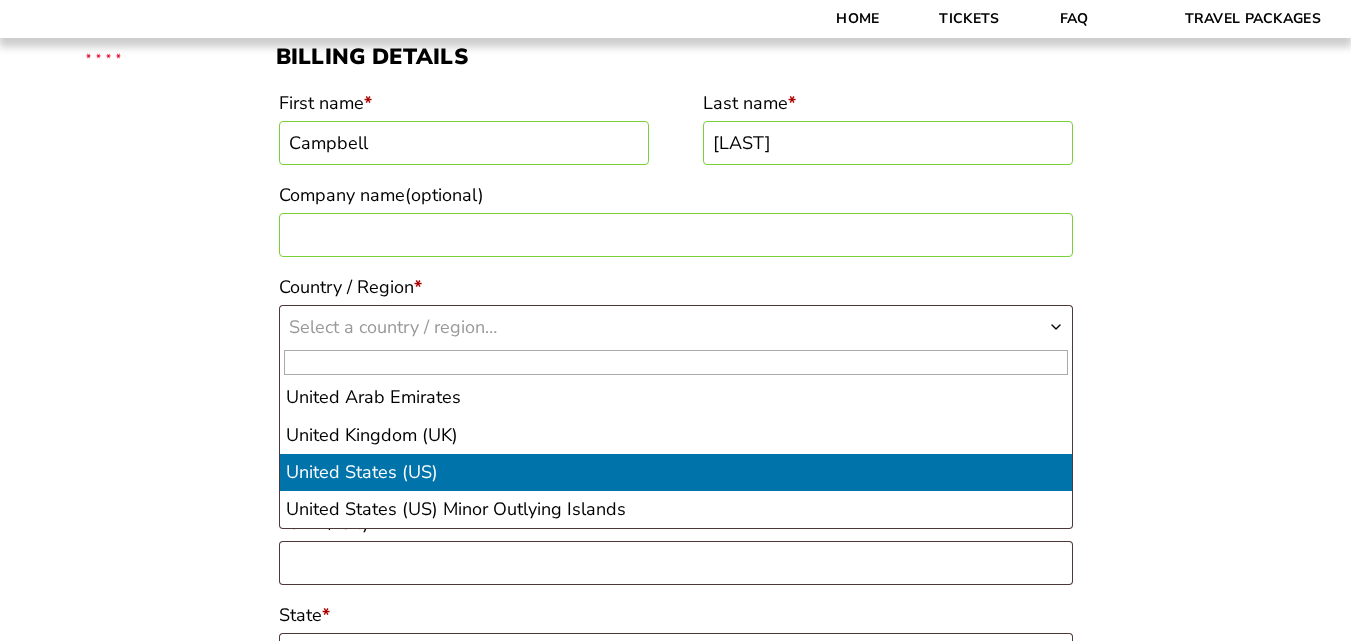 select on "US" 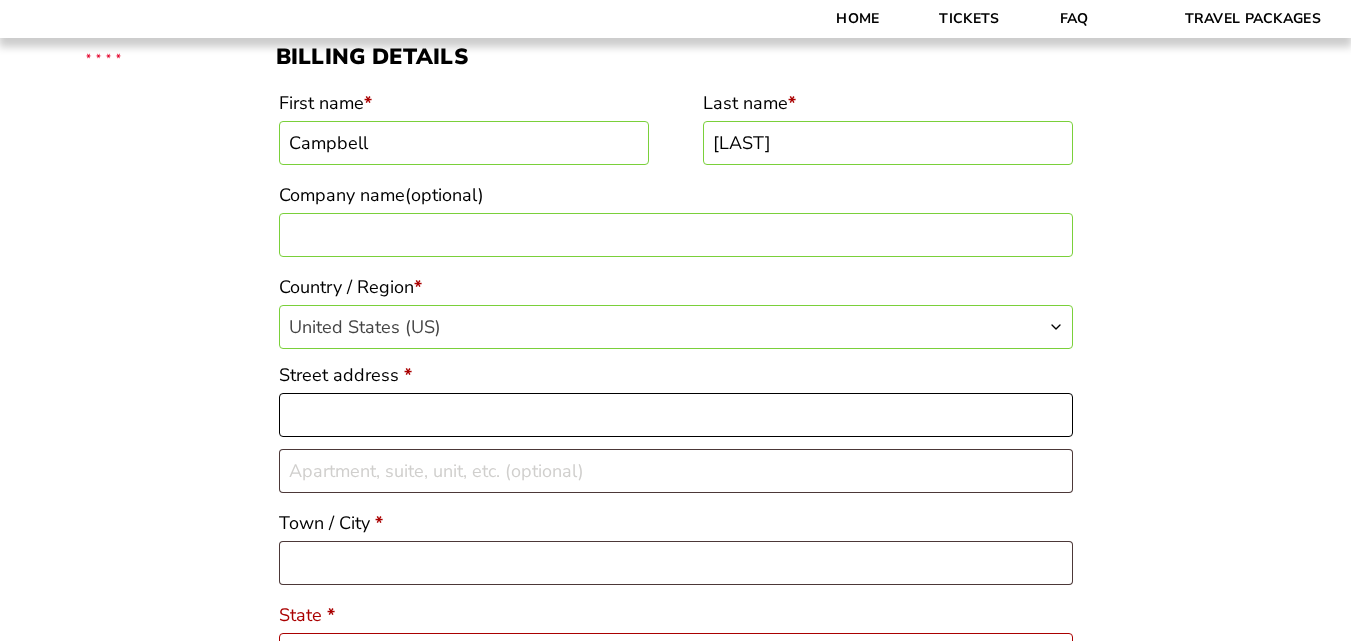 click on "Street address   *" at bounding box center [676, 415] 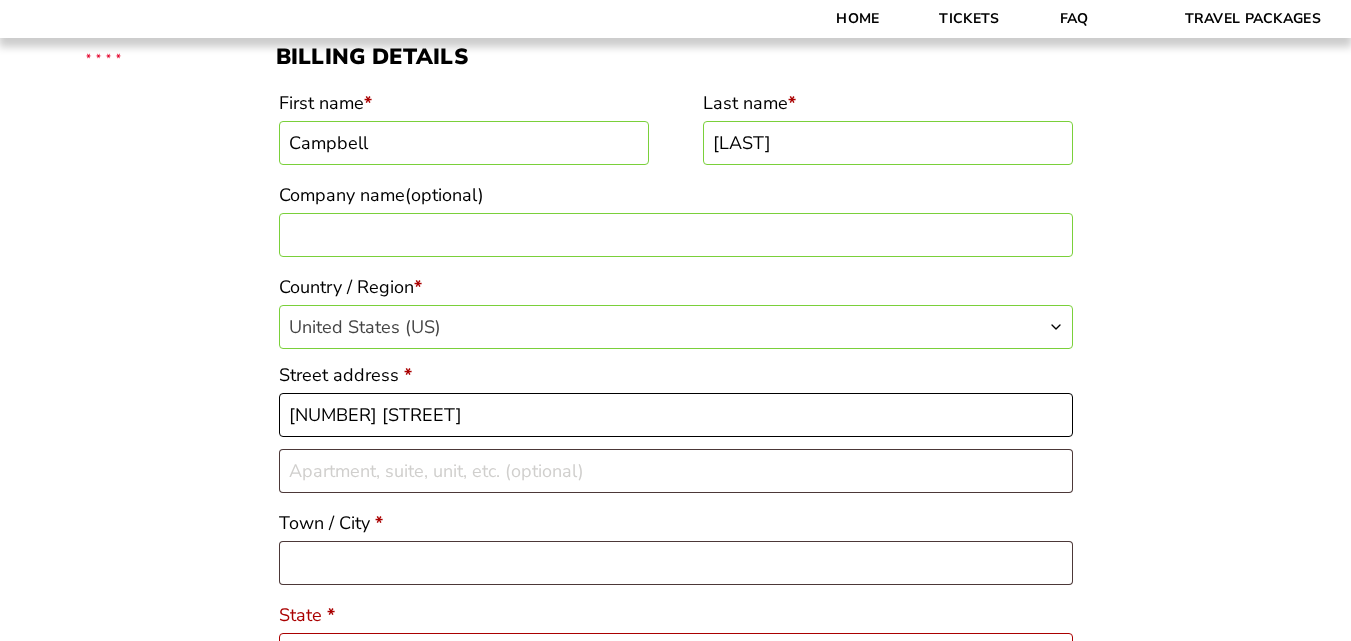 type on "[NUMBER] [STREET]" 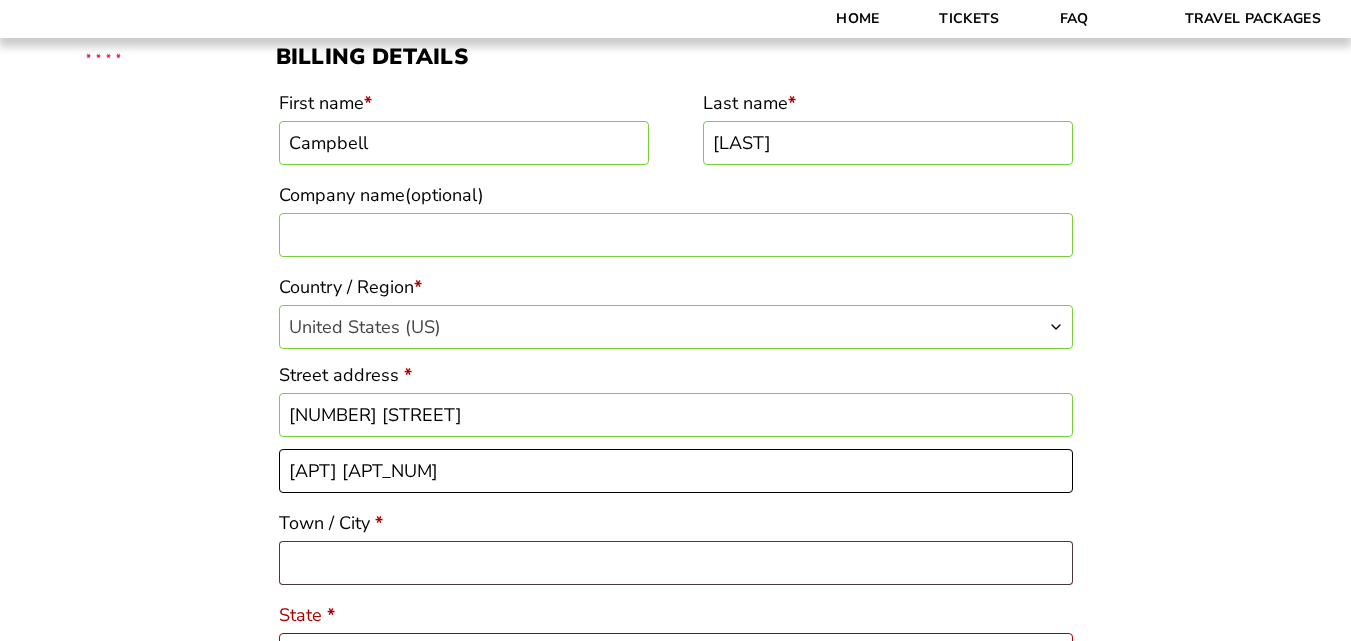 type on "[APT] [APT_NUM]" 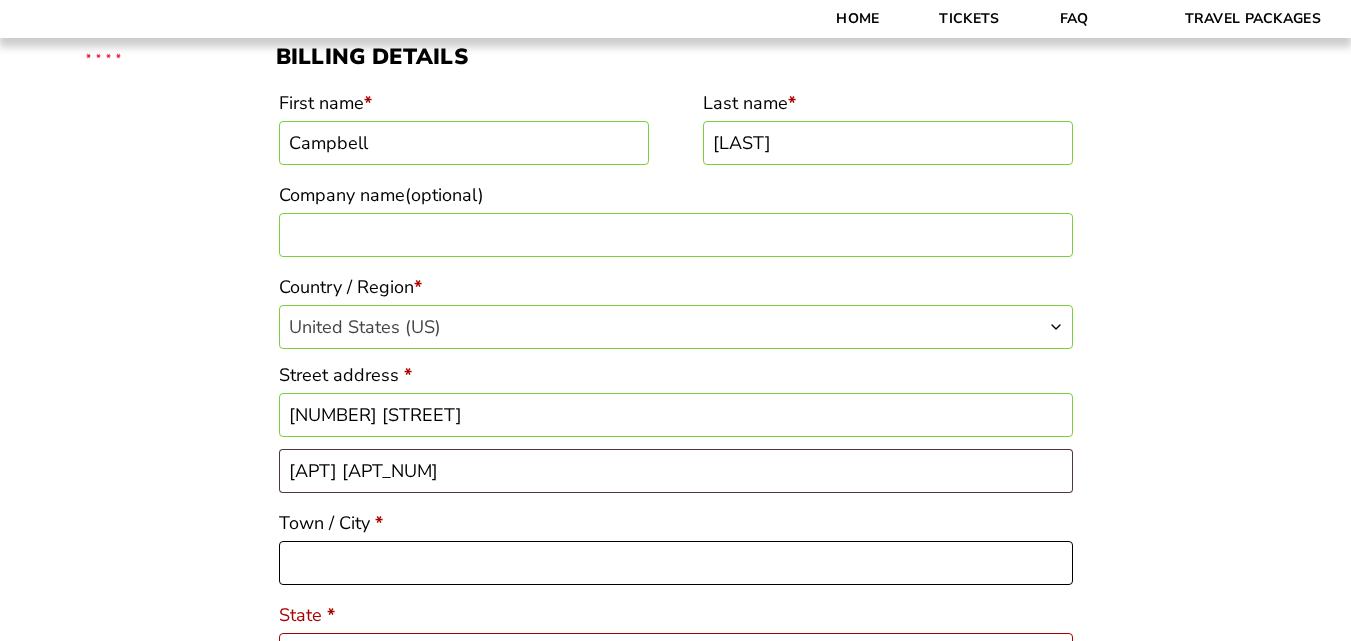 click on "Town / City   *" at bounding box center [676, 563] 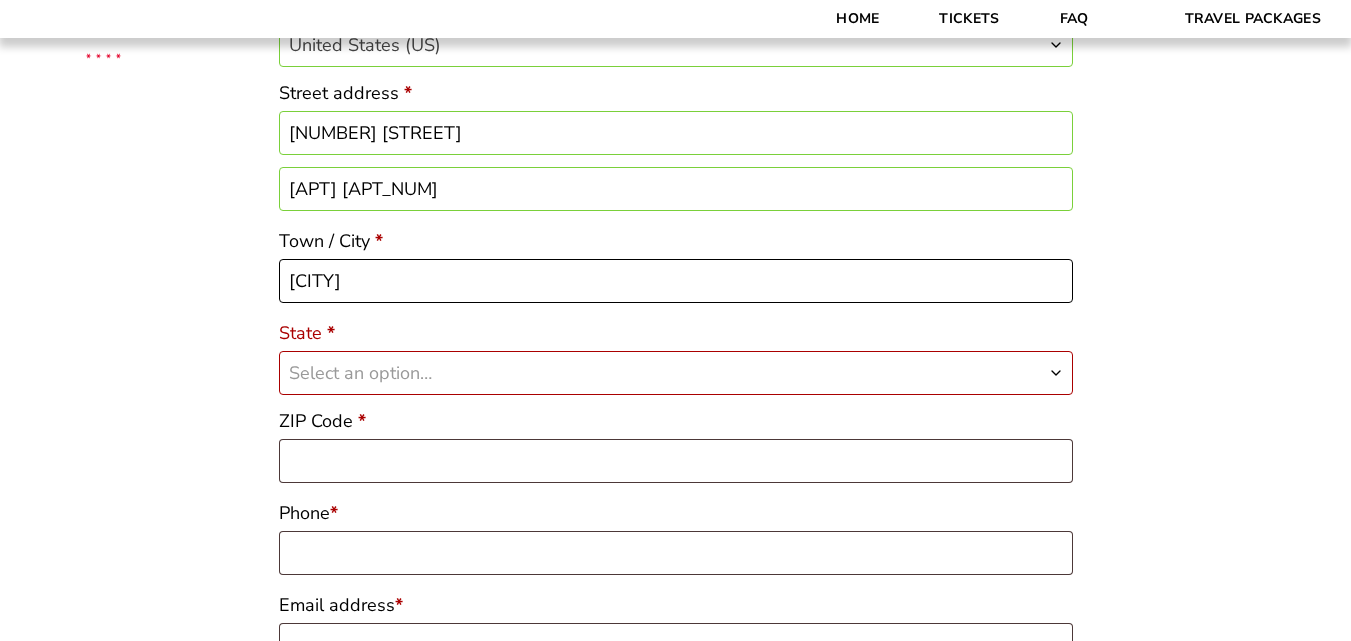 scroll, scrollTop: 569, scrollLeft: 0, axis: vertical 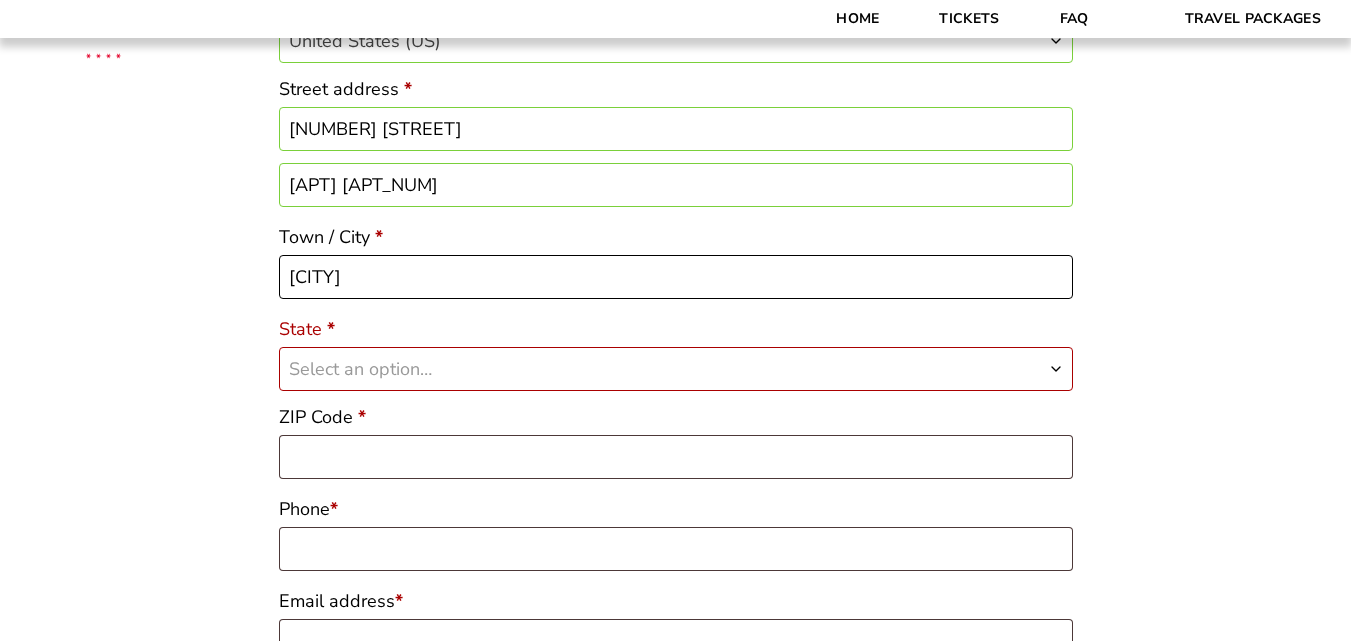 type on "[CITY]" 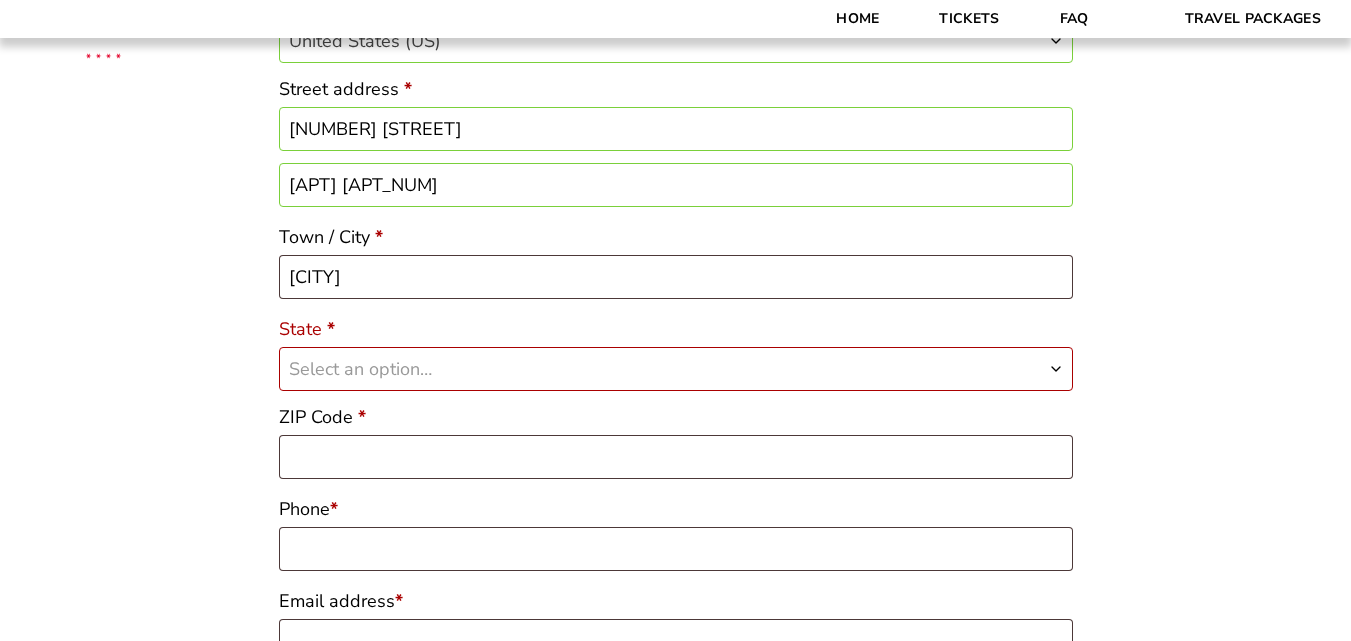 click on "Select an option…" at bounding box center [676, 369] 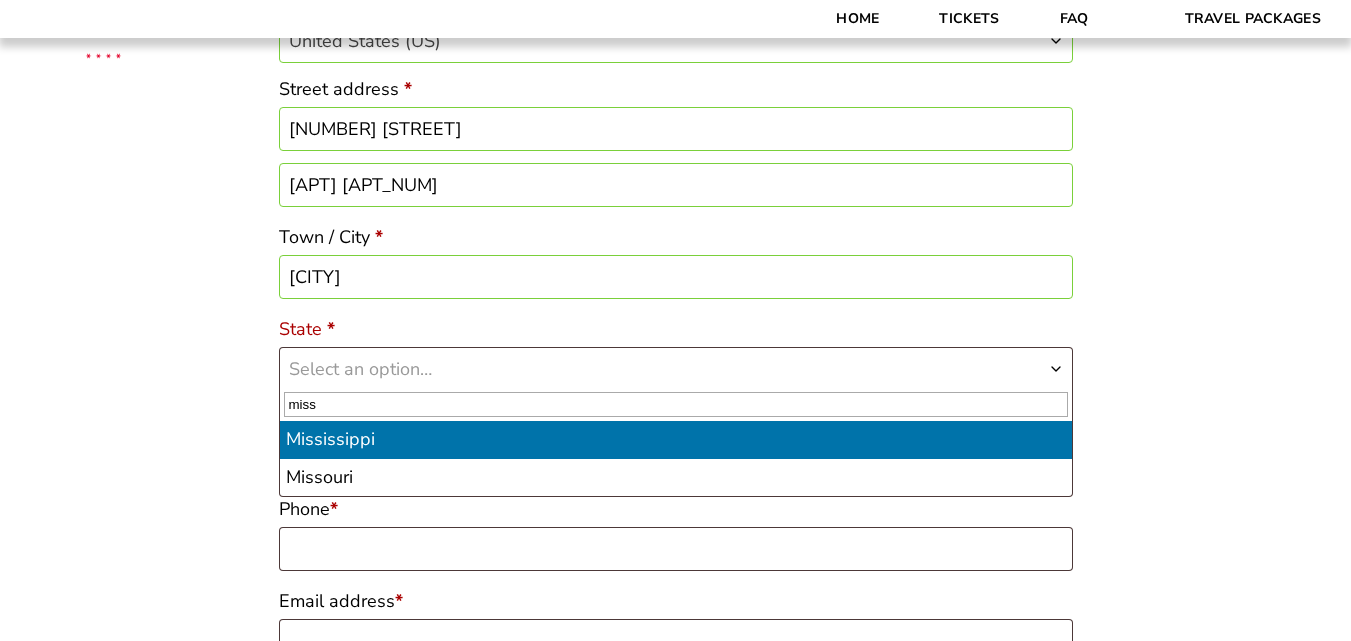 type on "miss" 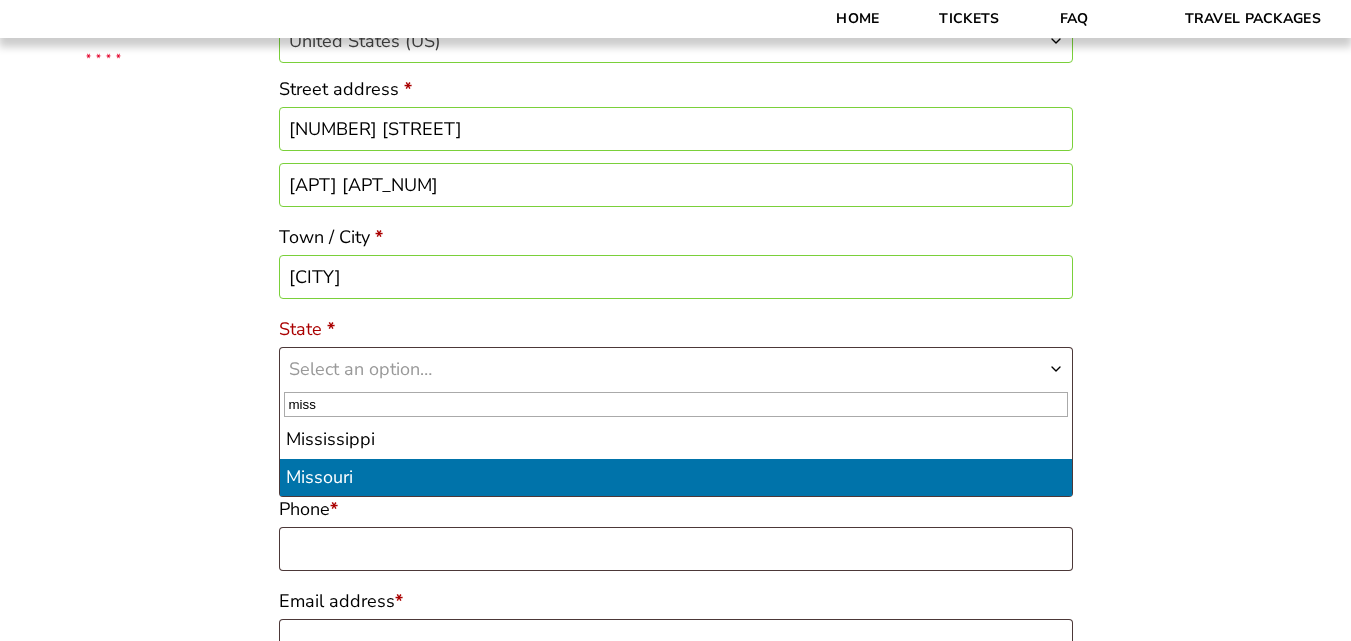 select on "[STATE]" 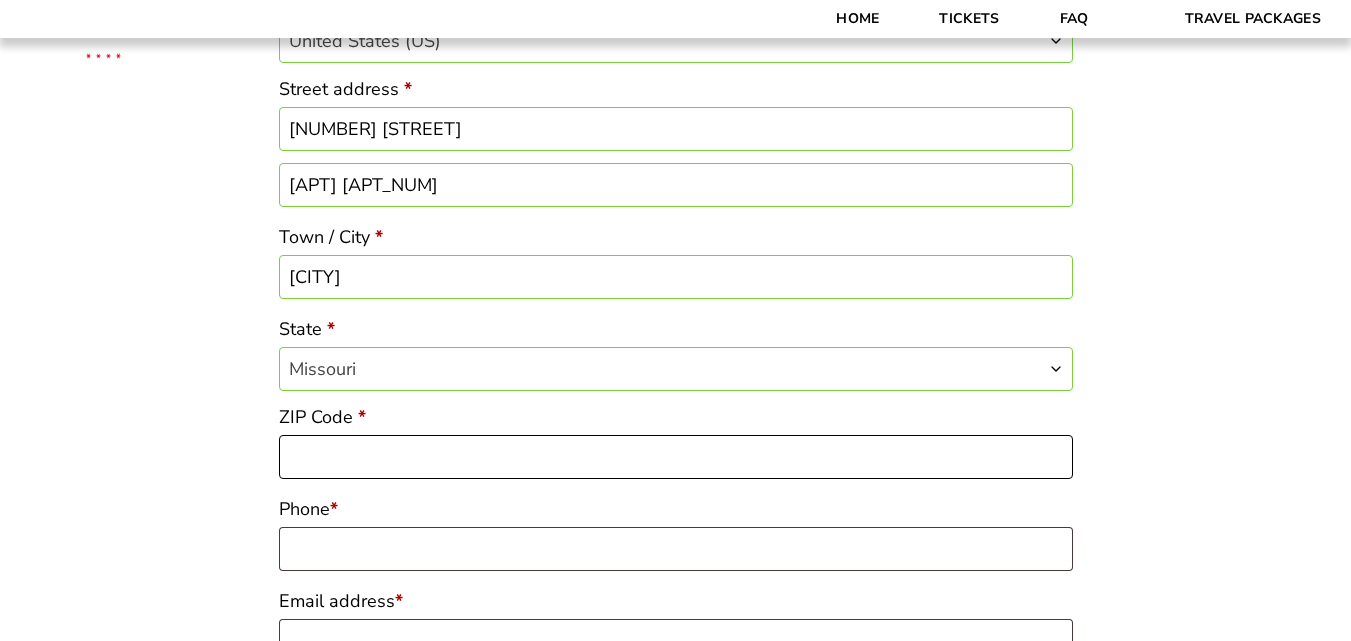 click on "ZIP Code   *" at bounding box center [676, 457] 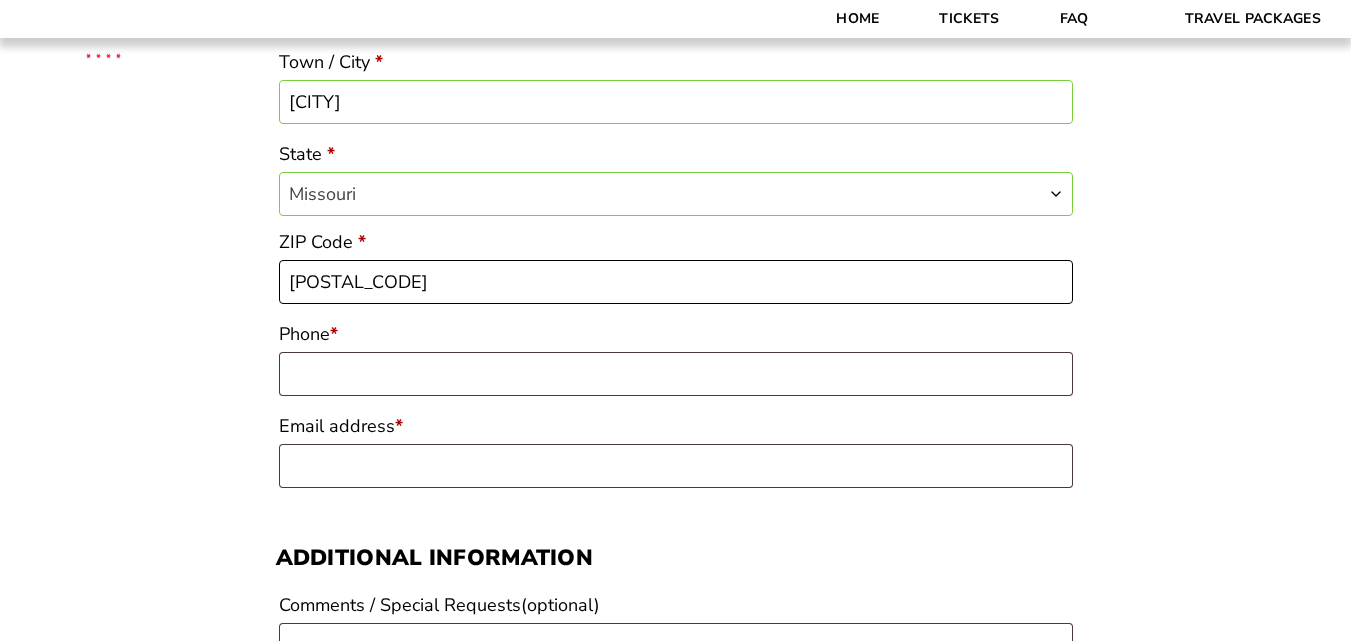 scroll, scrollTop: 824, scrollLeft: 0, axis: vertical 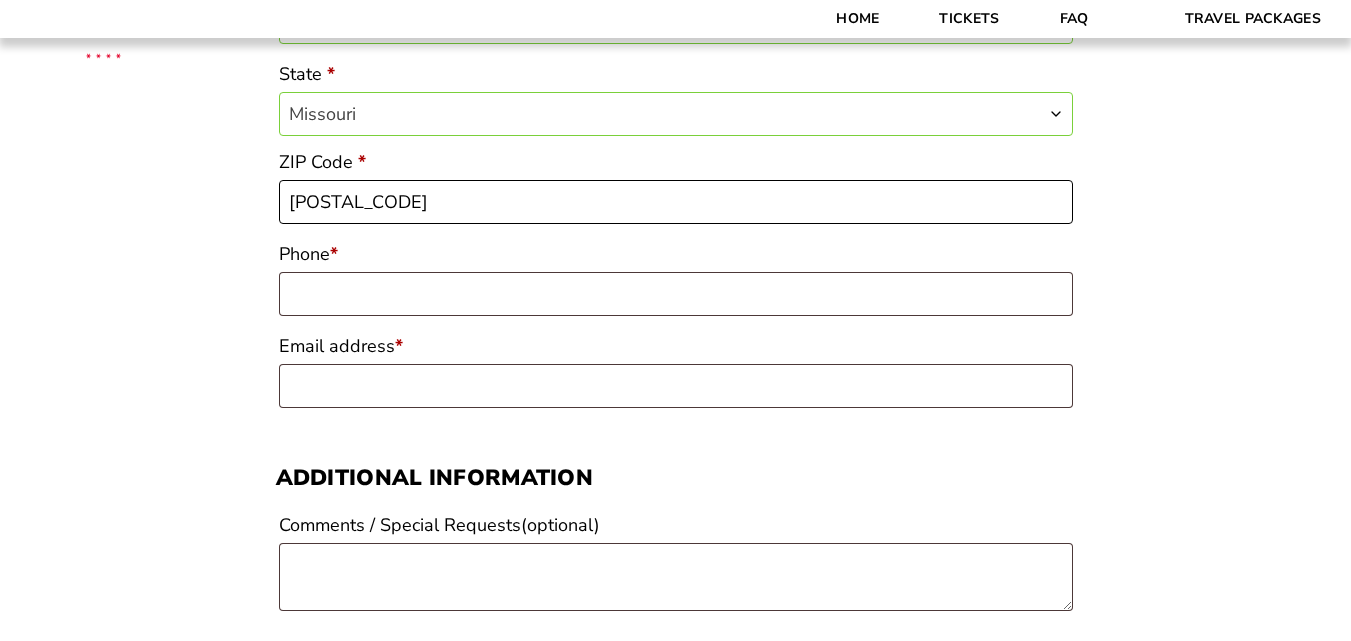 type on "[POSTAL_CODE]" 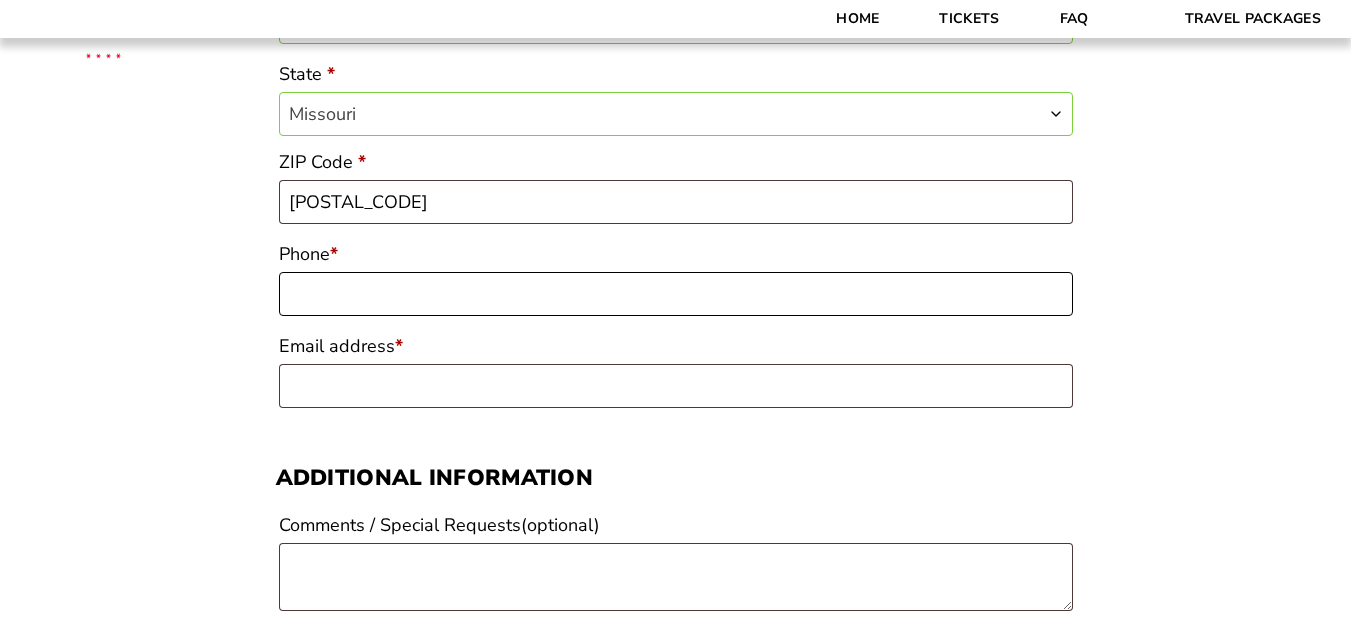 click on "Phone  *" at bounding box center (676, 294) 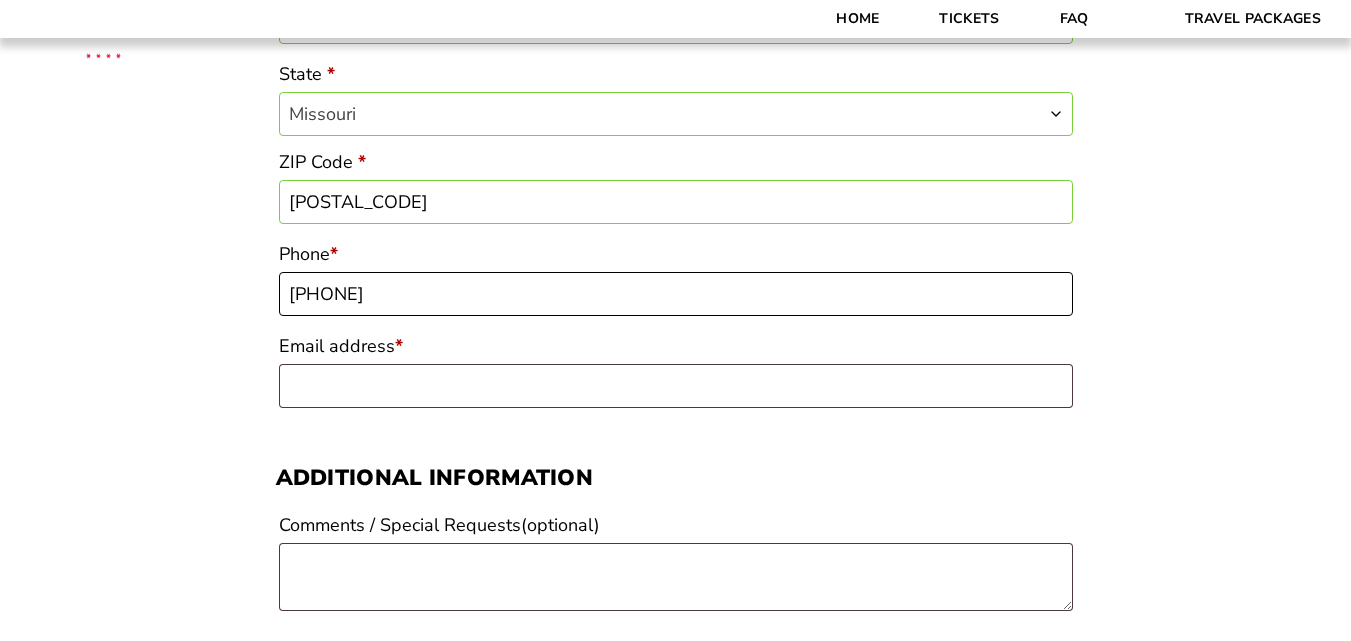 type on "[PHONE]" 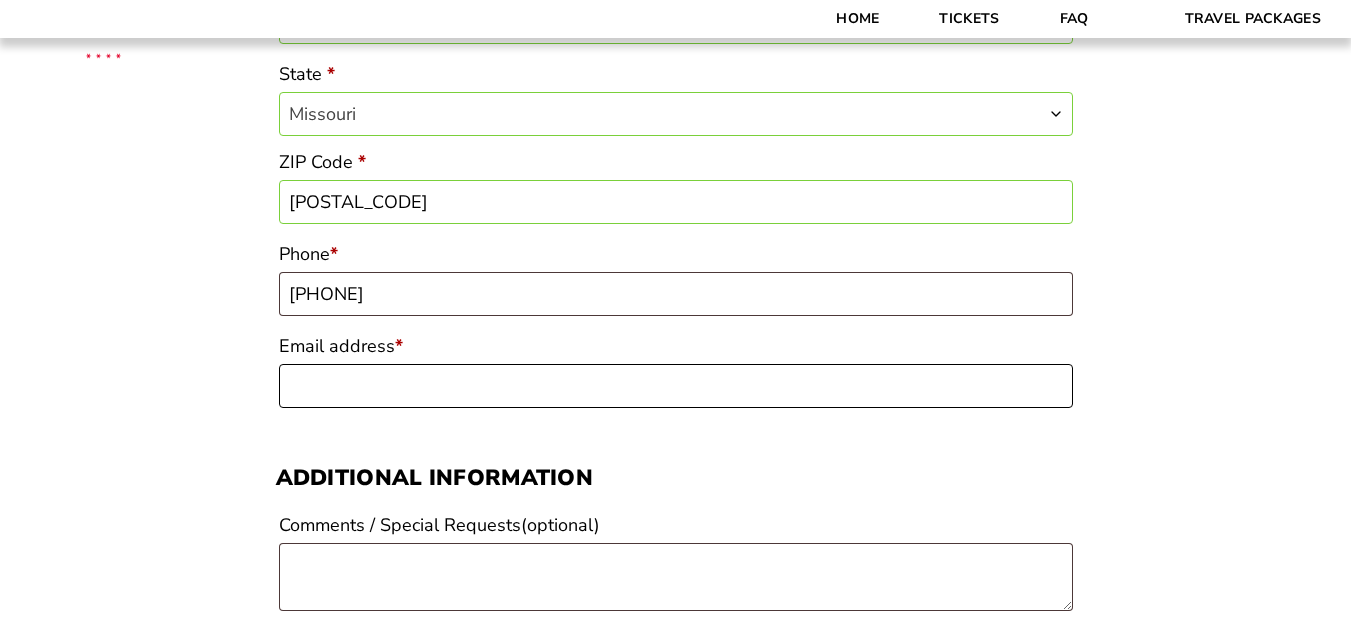 click on "Email address  *" at bounding box center (676, 386) 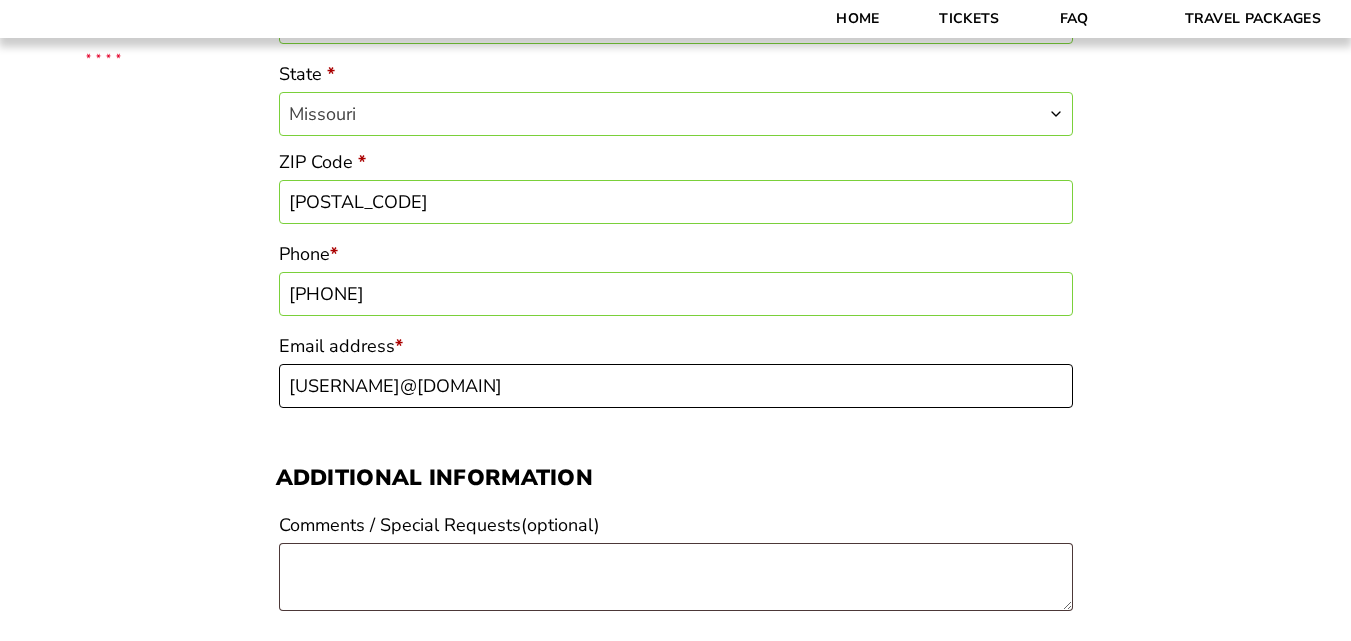 type on "[USERNAME]@[DOMAIN]" 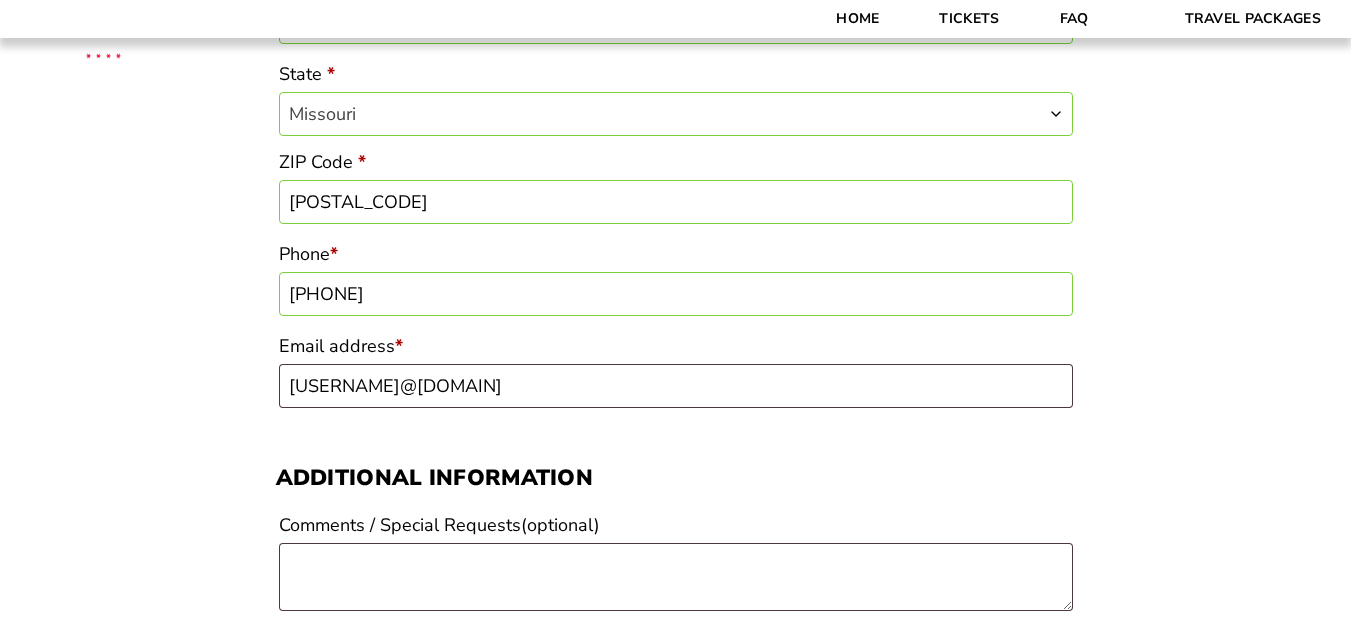 click on "Checkout
Discount Code:
Apply Code
Billing details
First name  * [FIRST] Last name  * [LAST] Company name  (optional) Country / Region  * Select a country / region… Afghanistan Åland Islands Albania Algeria American Samoa Andorra Angola Anguilla Antarctica Antigua and Barbuda Argentina Armenia Aruba Australia Austria Azerbaijan Bahamas Bahrain Bangladesh Barbados Belarus Belau Belgium Belize Benin Bermuda Bhutan Bolivia Bonaire, Saint Eustatius and Saba Bosnia and Herzegovina Botswana Bouvet Island Brazil British Indian Ocean Territory Brunei Bulgaria Burkina Faso Burundi Cambodia Cameroon Canada Cape Verde Cayman Islands Central African Republic Chad Chile China Christmas Island Cocos (Keeling) Islands Colombia Comoros Congo (Brazzaville) Congo (Kinshasa) Cook Islands Costa Rica Croatia Cuba Curaçao Cyprus Czech Republic Denmark Djibouti Dominica Ecuador Egypt" at bounding box center (675, 572) 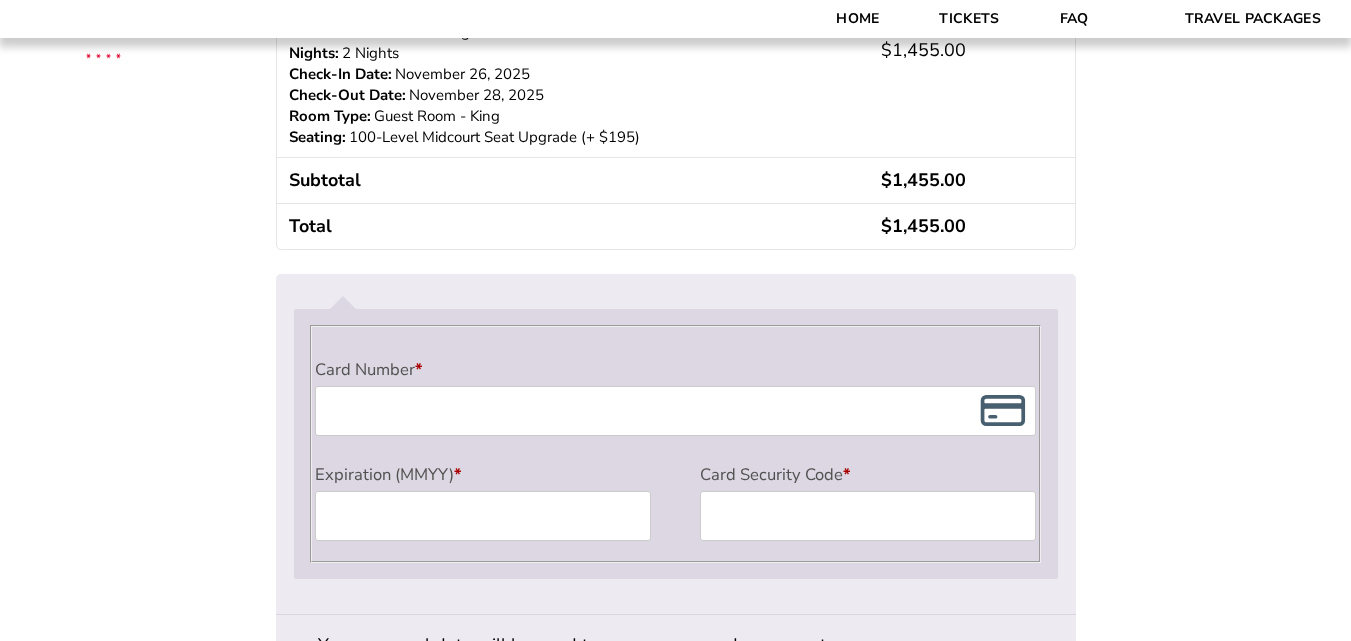 scroll, scrollTop: 1667, scrollLeft: 0, axis: vertical 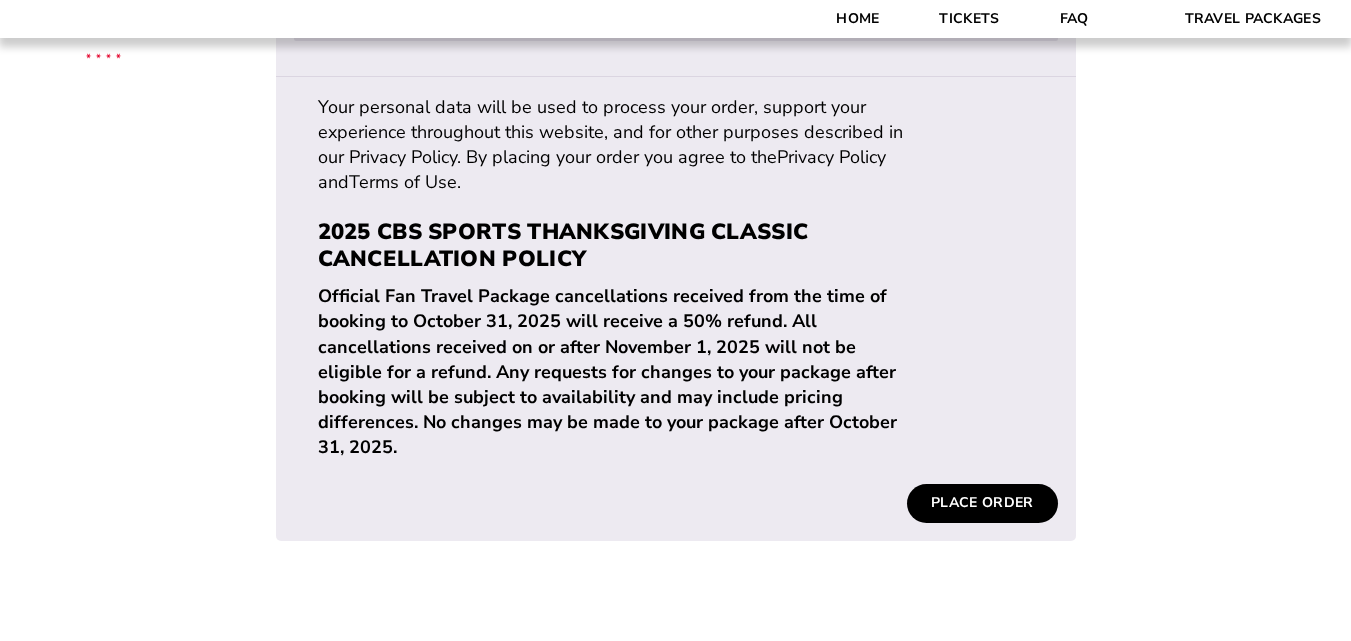 click on "Place order" at bounding box center [982, 503] 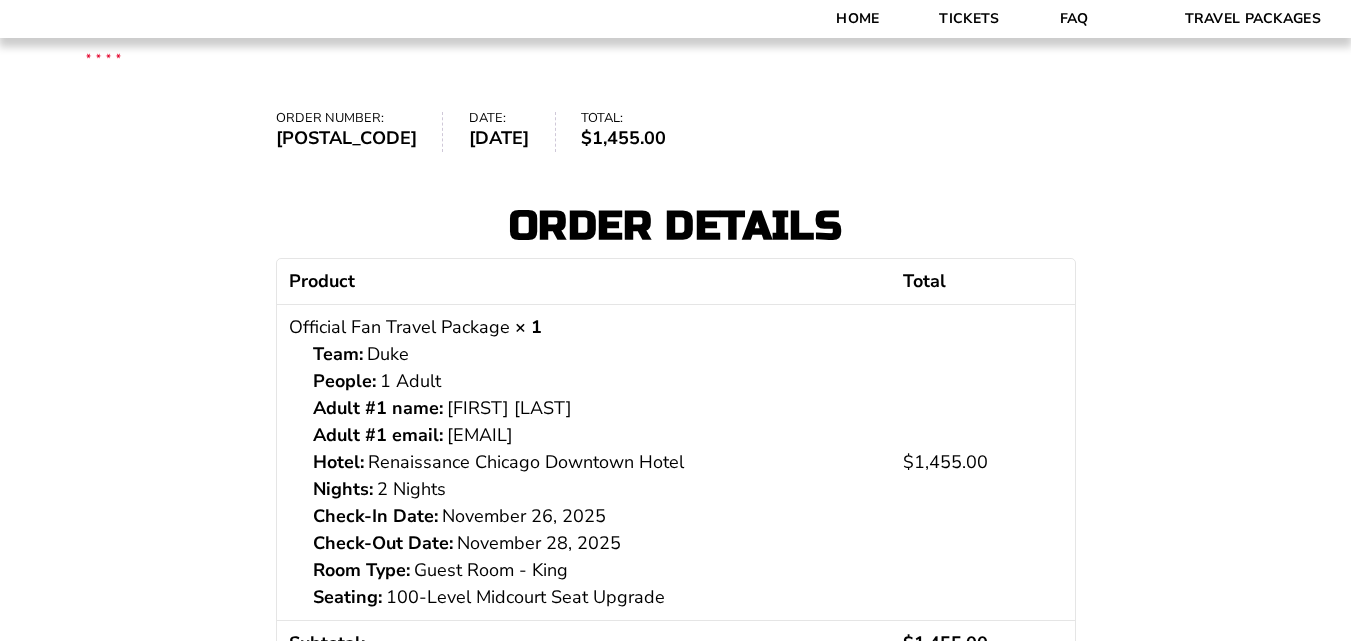 scroll, scrollTop: 216, scrollLeft: 0, axis: vertical 